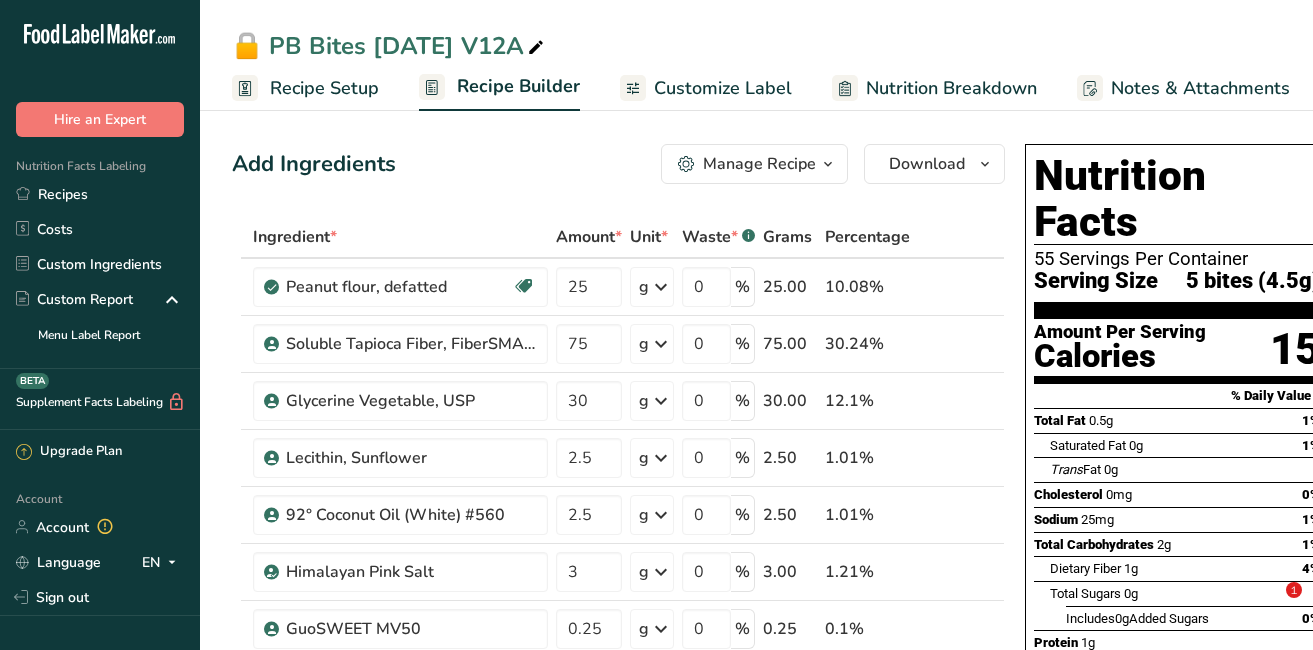 scroll, scrollTop: 28, scrollLeft: 0, axis: vertical 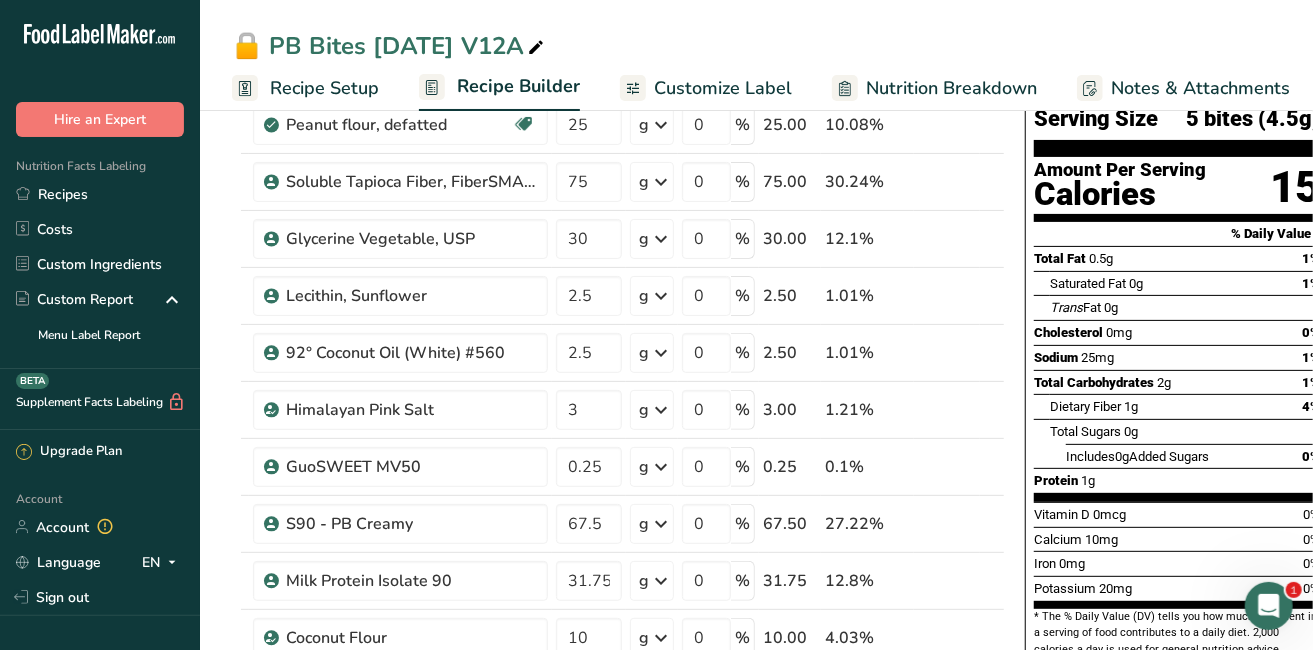 click on "Recipes" at bounding box center [100, 194] 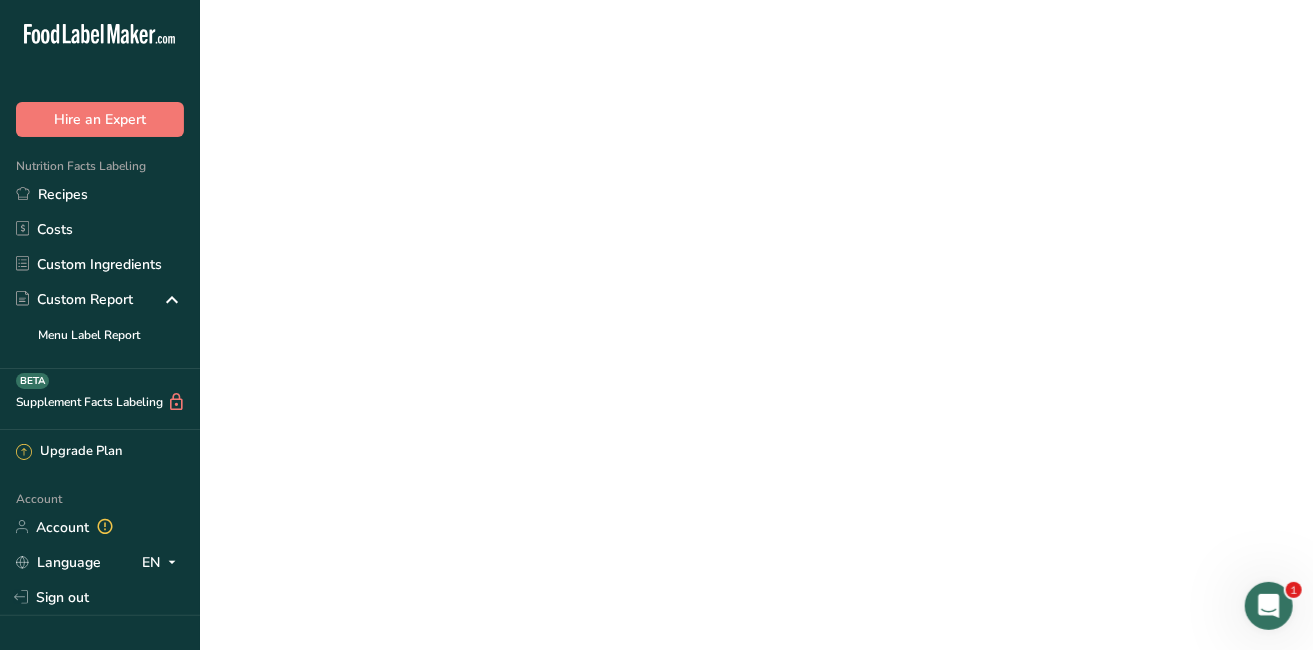 scroll, scrollTop: 0, scrollLeft: 0, axis: both 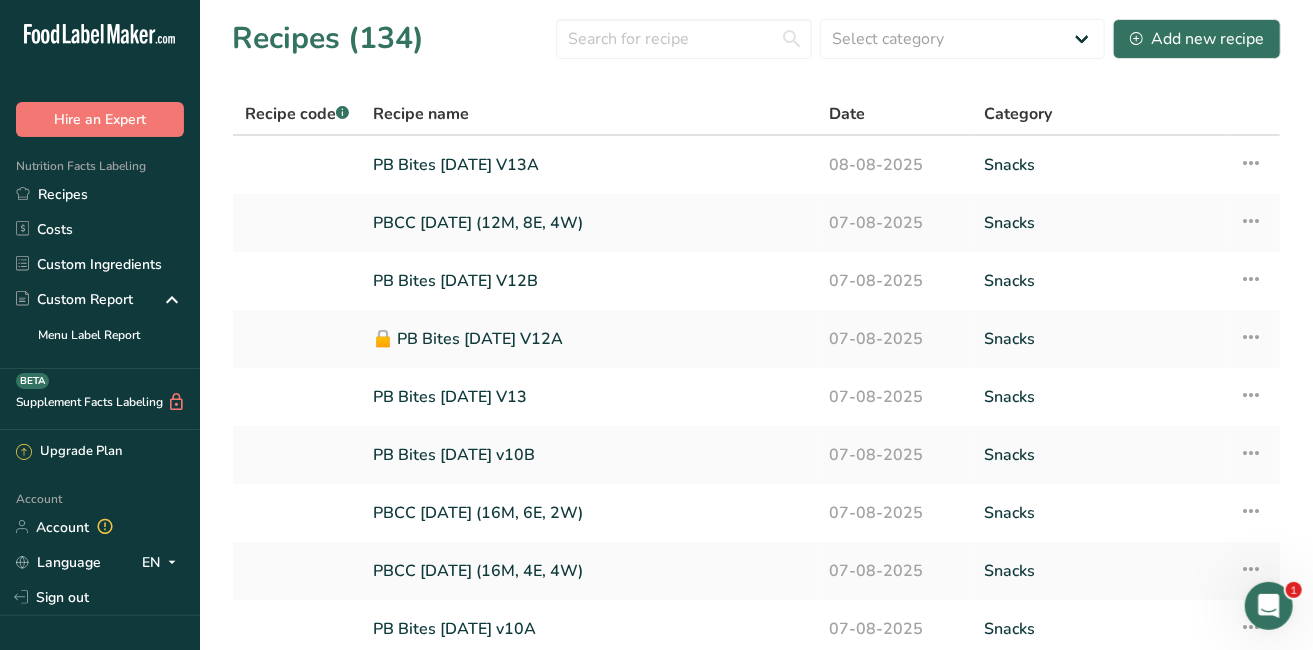 click on "PB Bites [DATE] V12B" at bounding box center [589, 281] 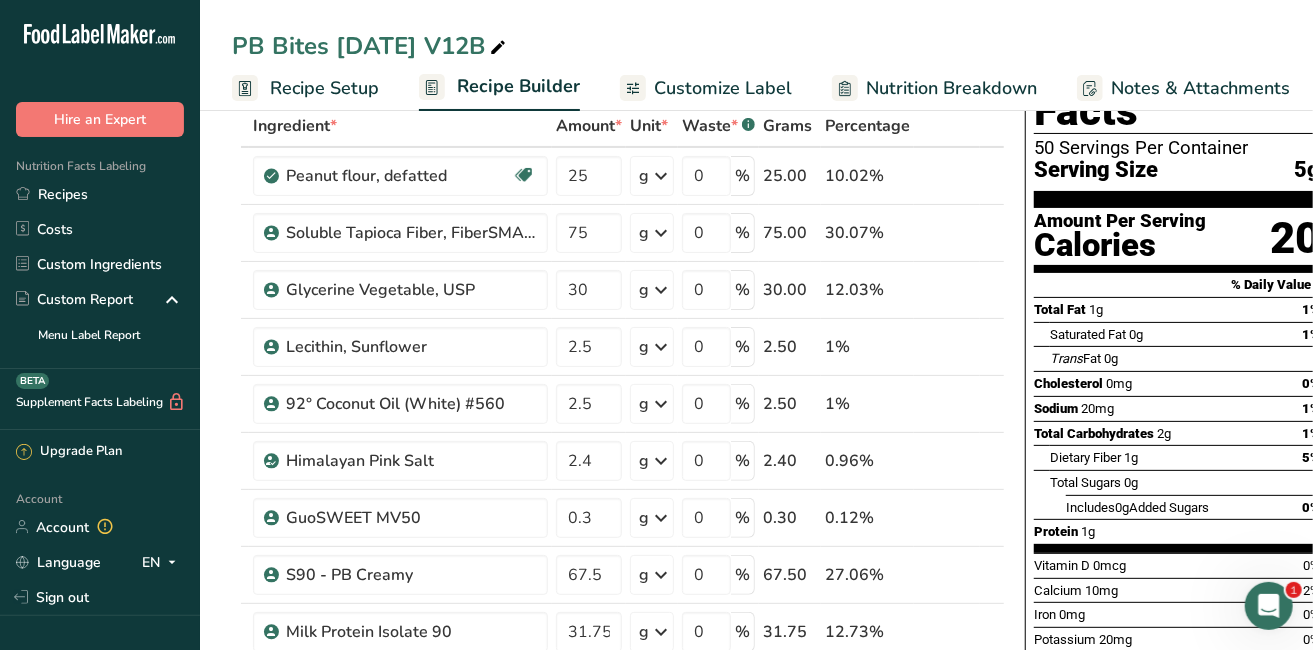 scroll, scrollTop: 133, scrollLeft: 0, axis: vertical 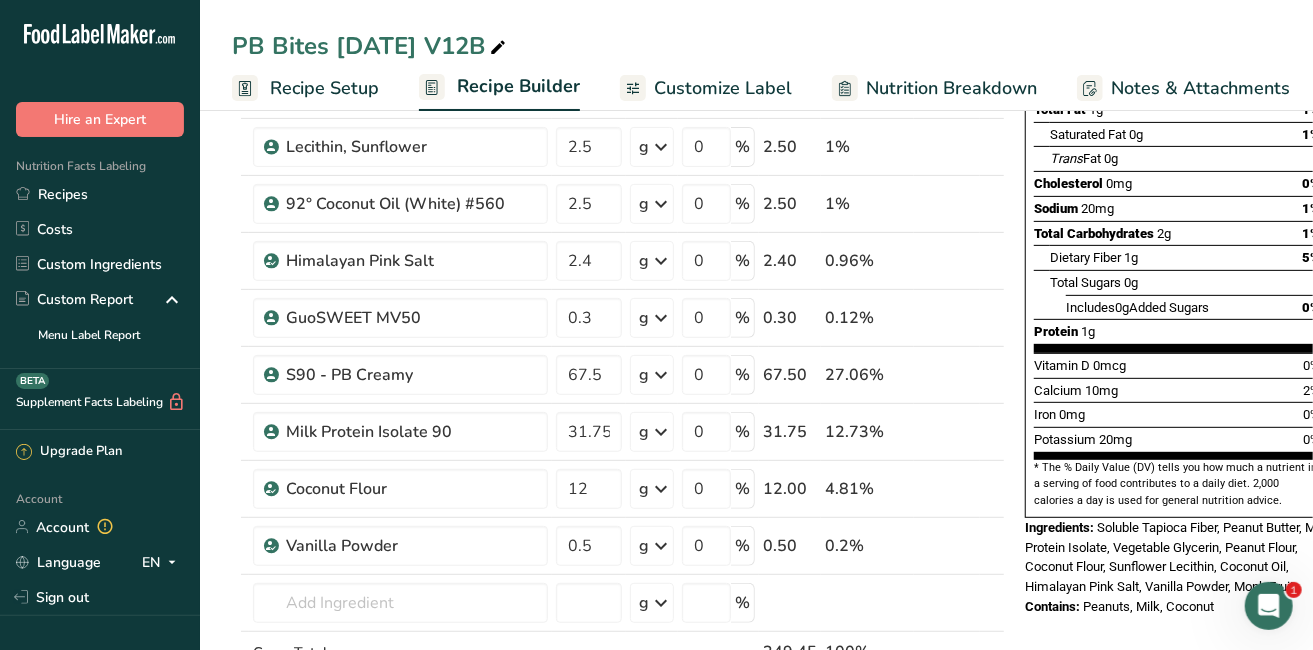 click on "Custom Ingredients" at bounding box center (100, 264) 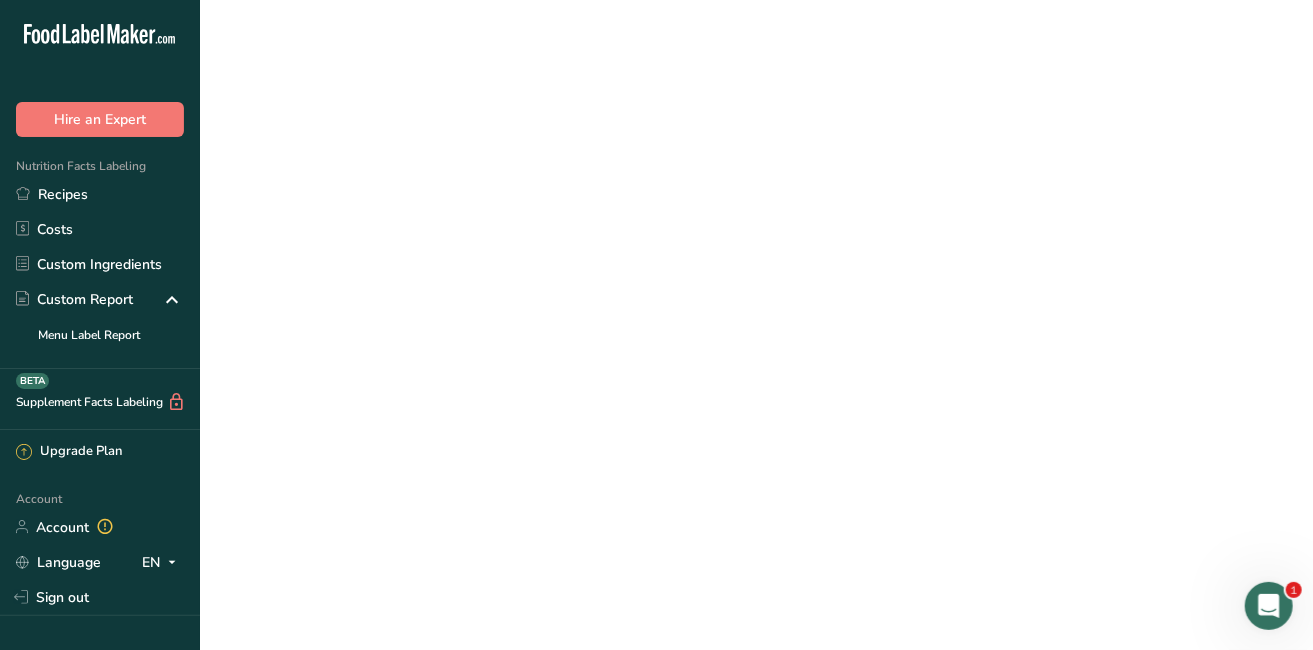 scroll, scrollTop: 0, scrollLeft: 0, axis: both 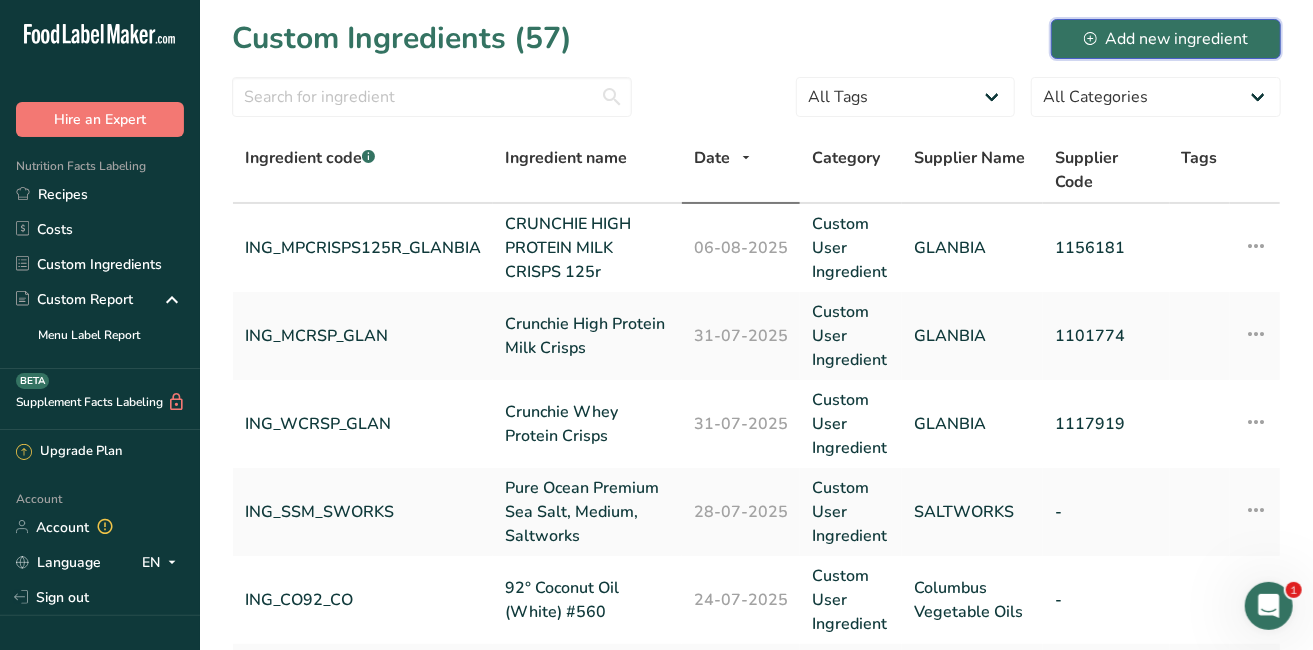 click on "Add new ingredient" at bounding box center (1166, 39) 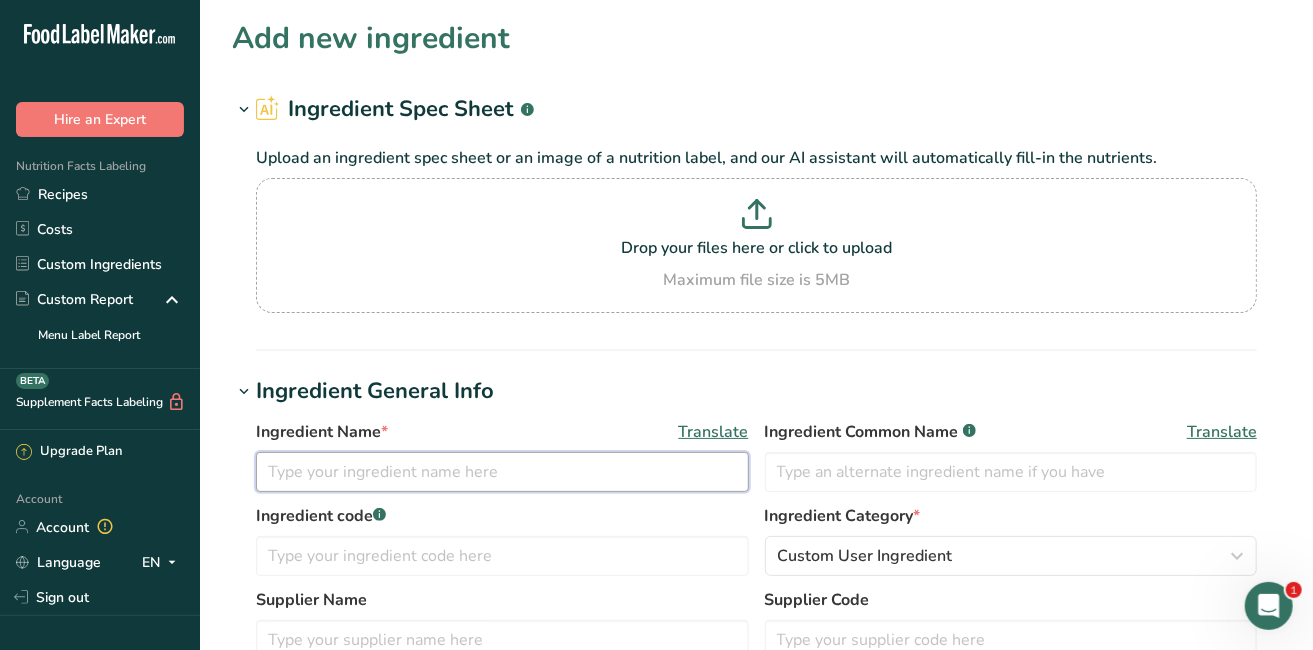 click at bounding box center (502, 472) 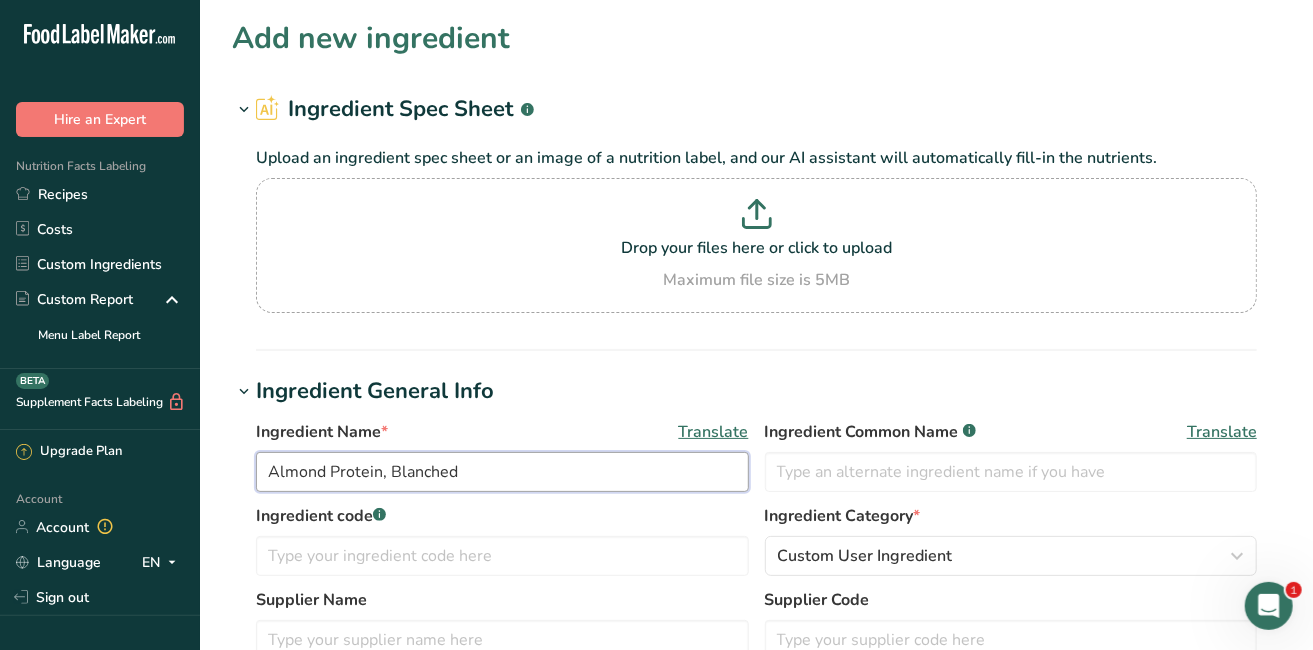 type on "Almond Protein, Blanched" 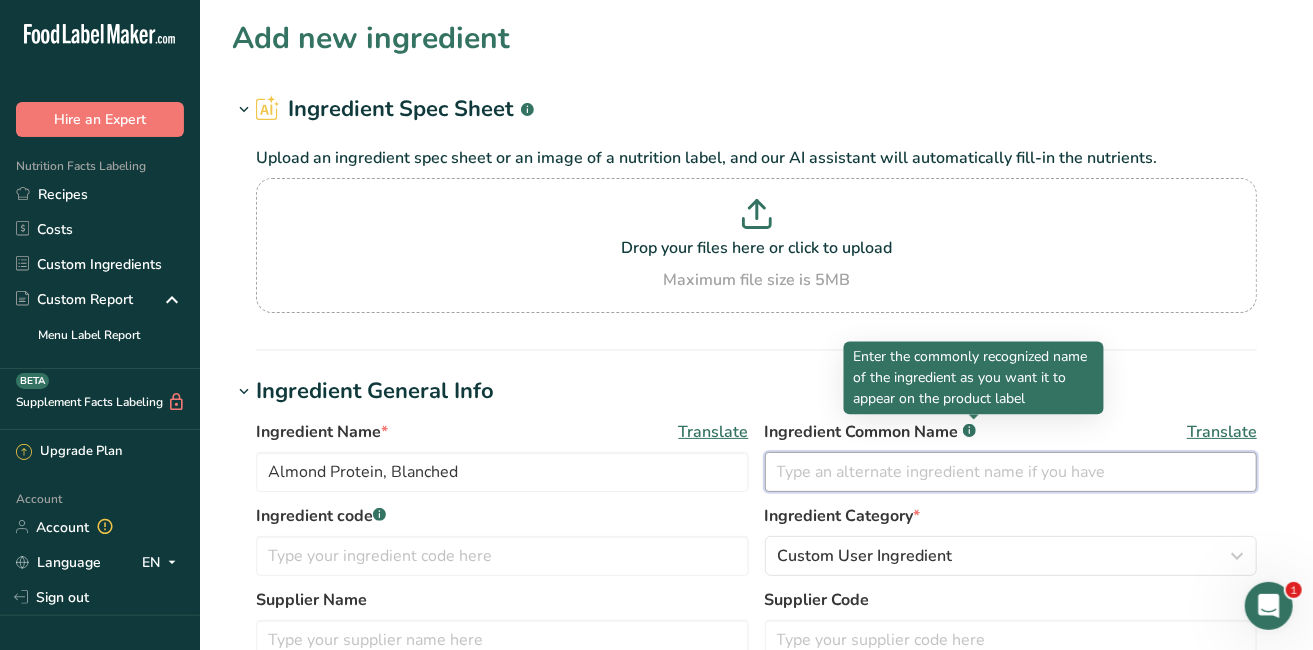 click at bounding box center (1011, 472) 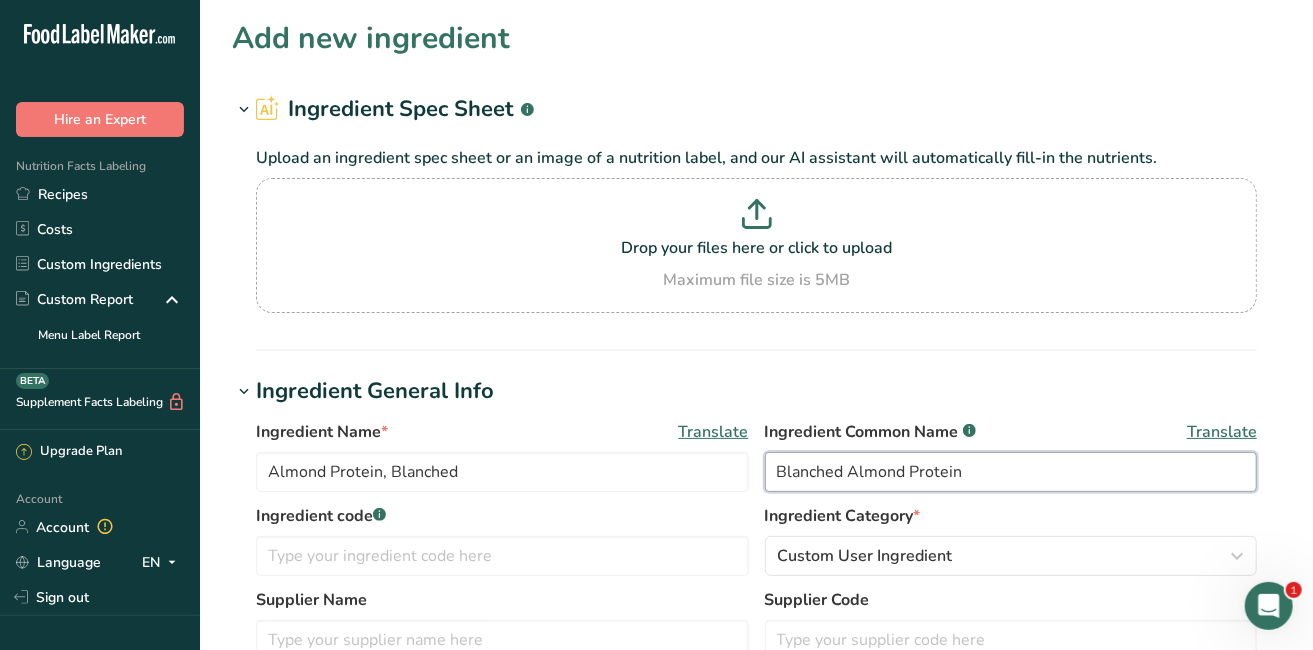 type on "Blanched Almond Protein" 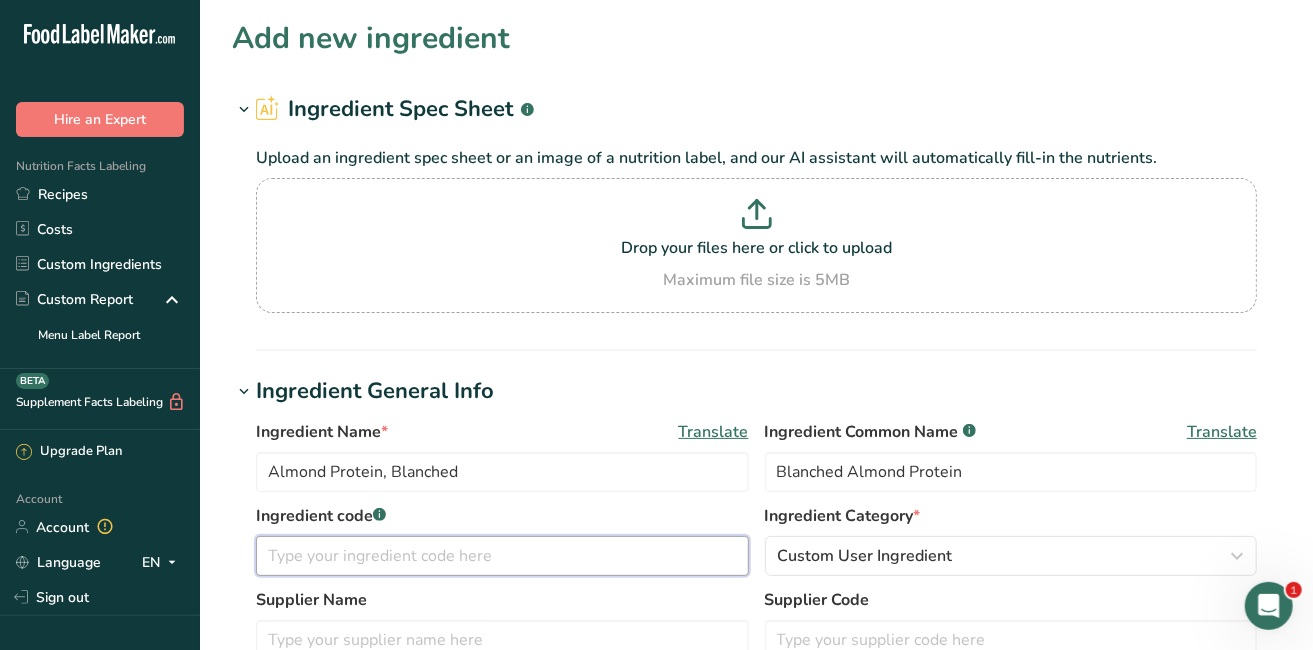 click at bounding box center [502, 556] 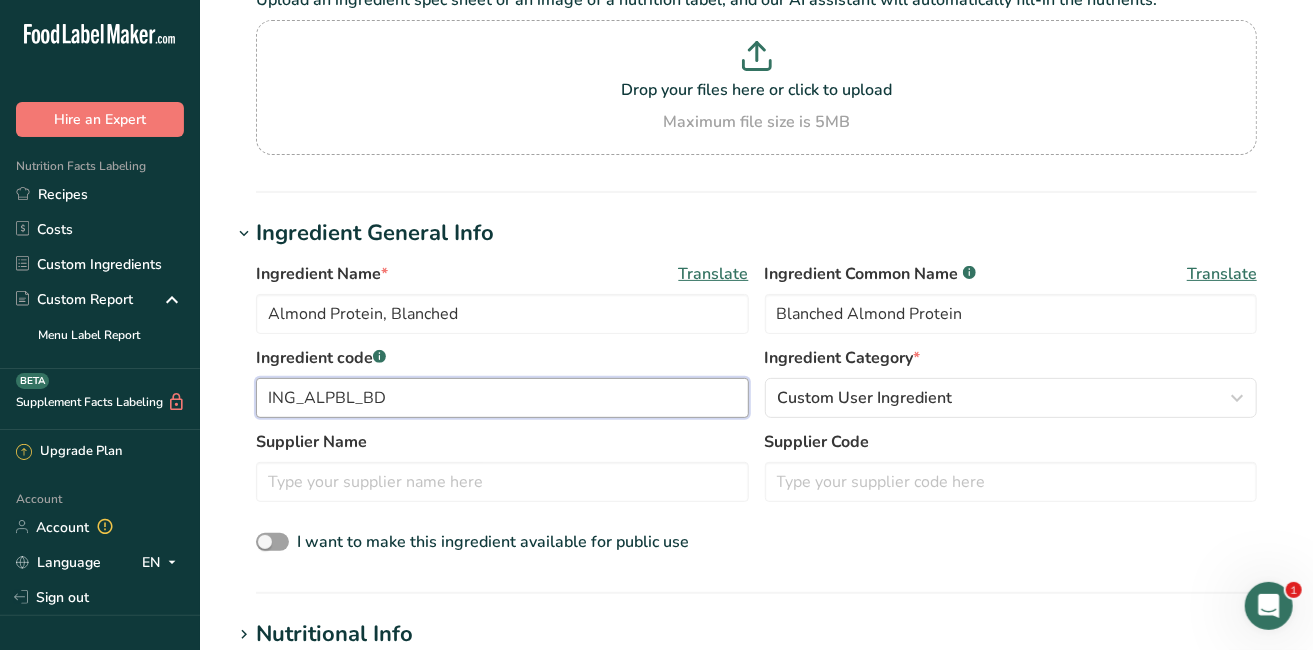 scroll, scrollTop: 177, scrollLeft: 0, axis: vertical 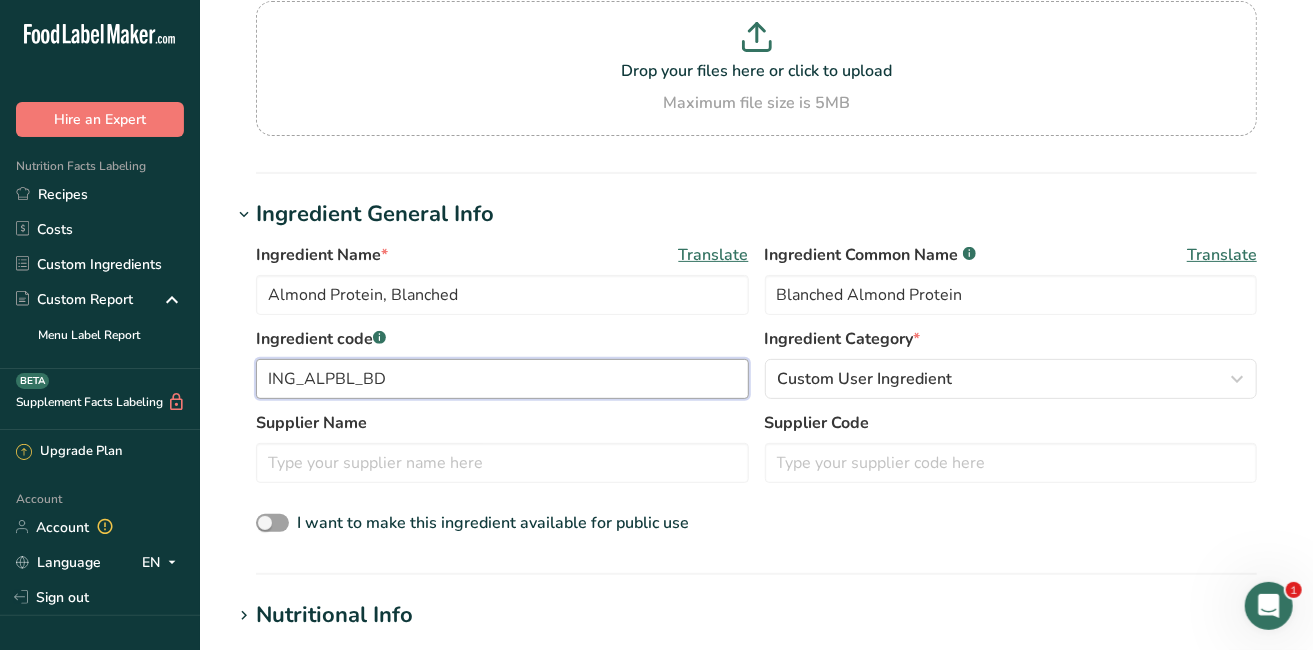 type on "ING_ALPBL_BD" 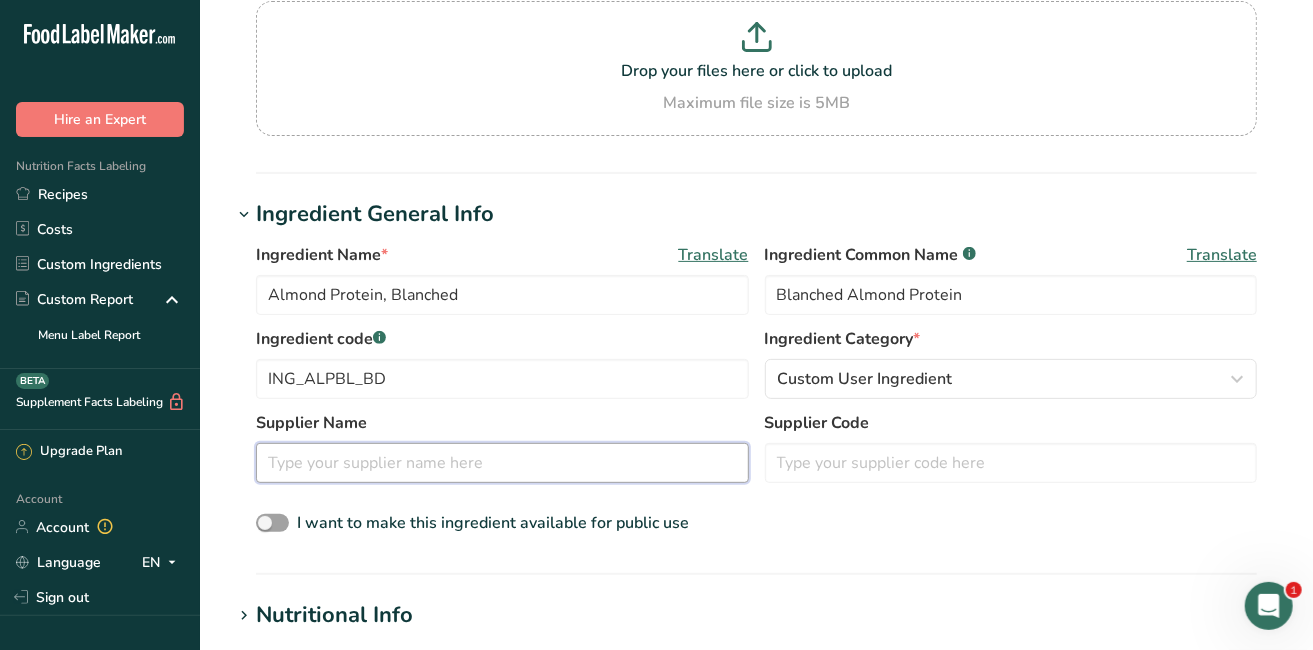 click at bounding box center (502, 463) 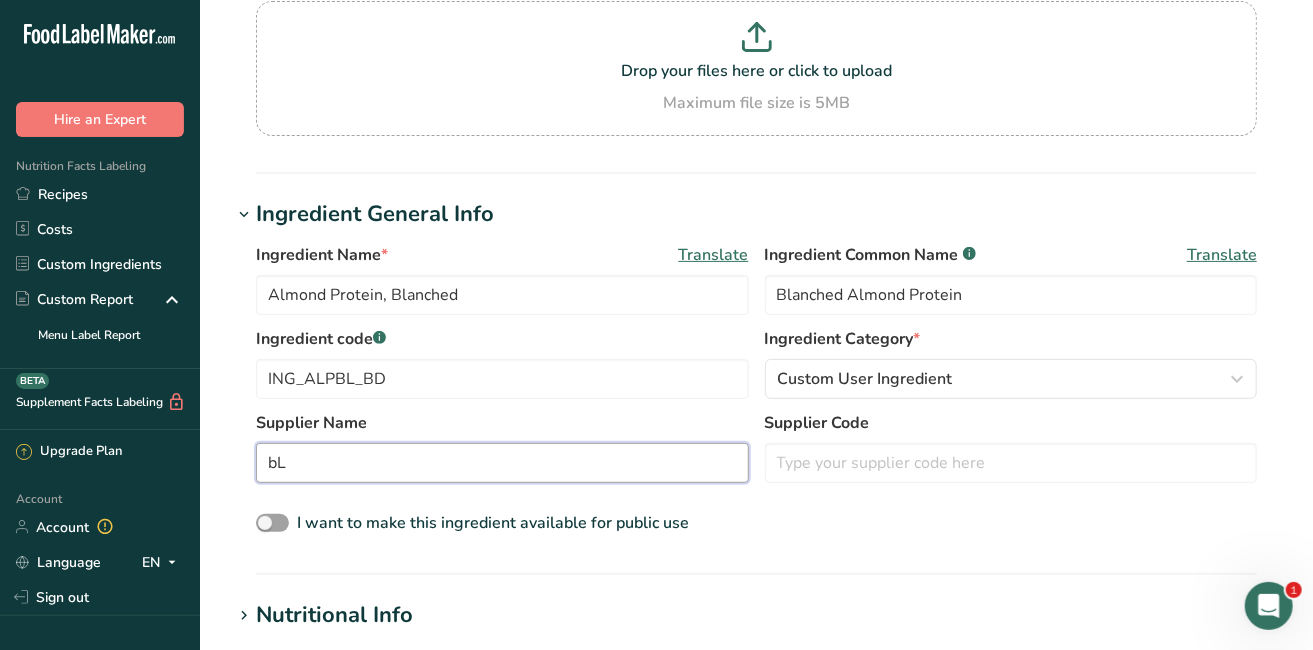 type on "b" 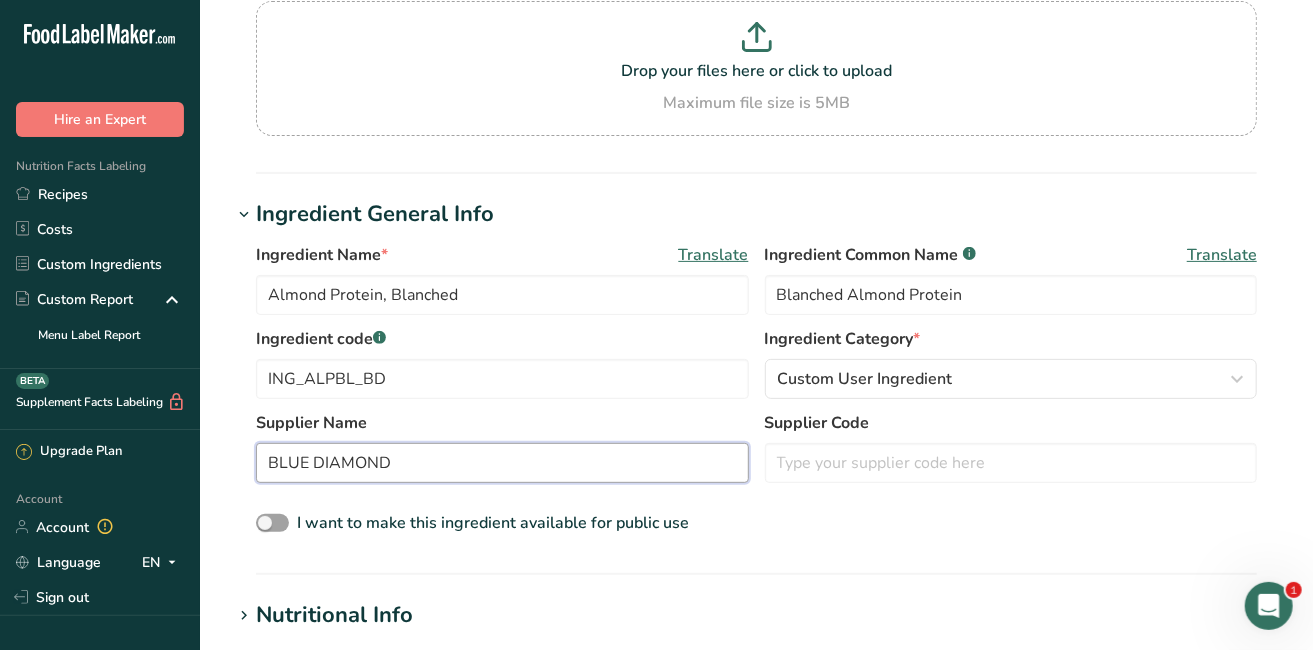 type on "BLUE DIAMOND" 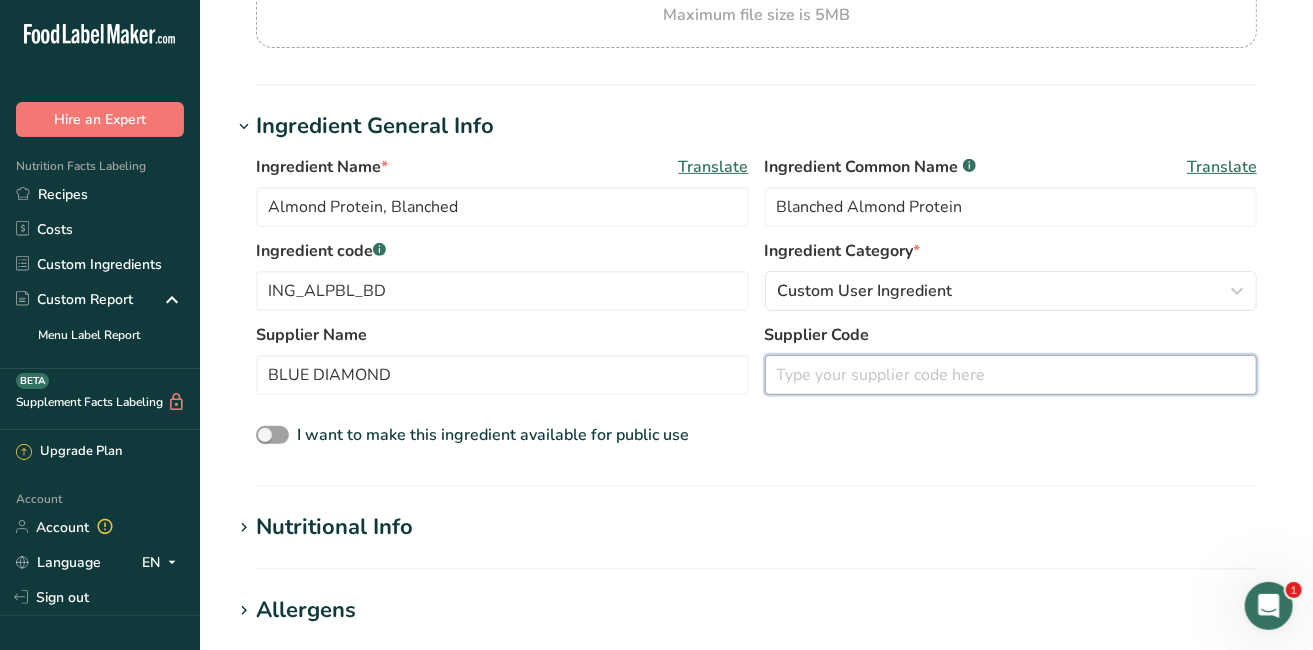 scroll, scrollTop: 310, scrollLeft: 0, axis: vertical 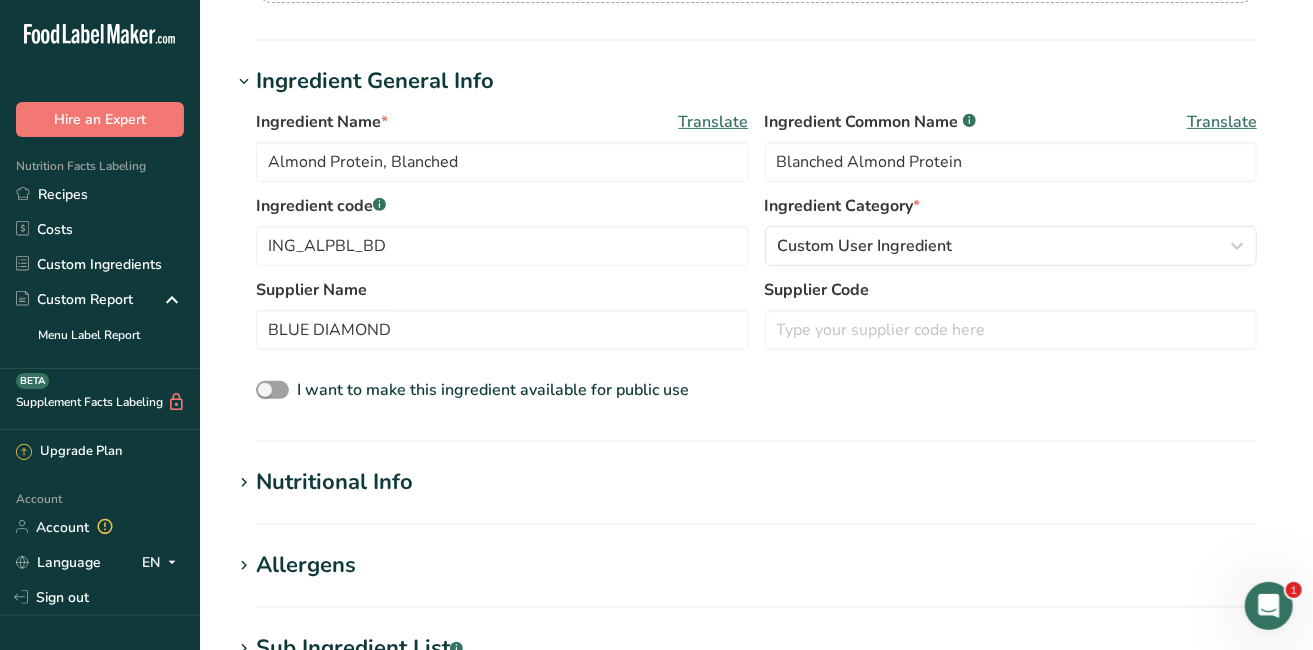 click on "Nutritional Info" at bounding box center (334, 482) 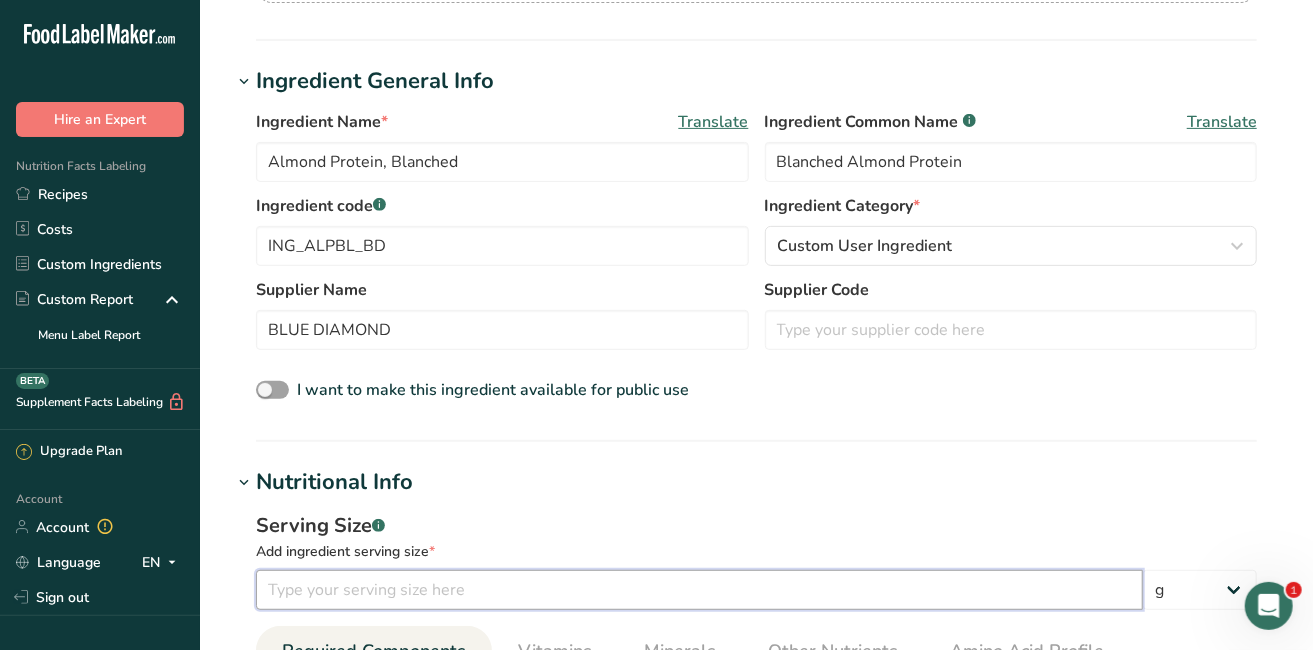 click at bounding box center (699, 590) 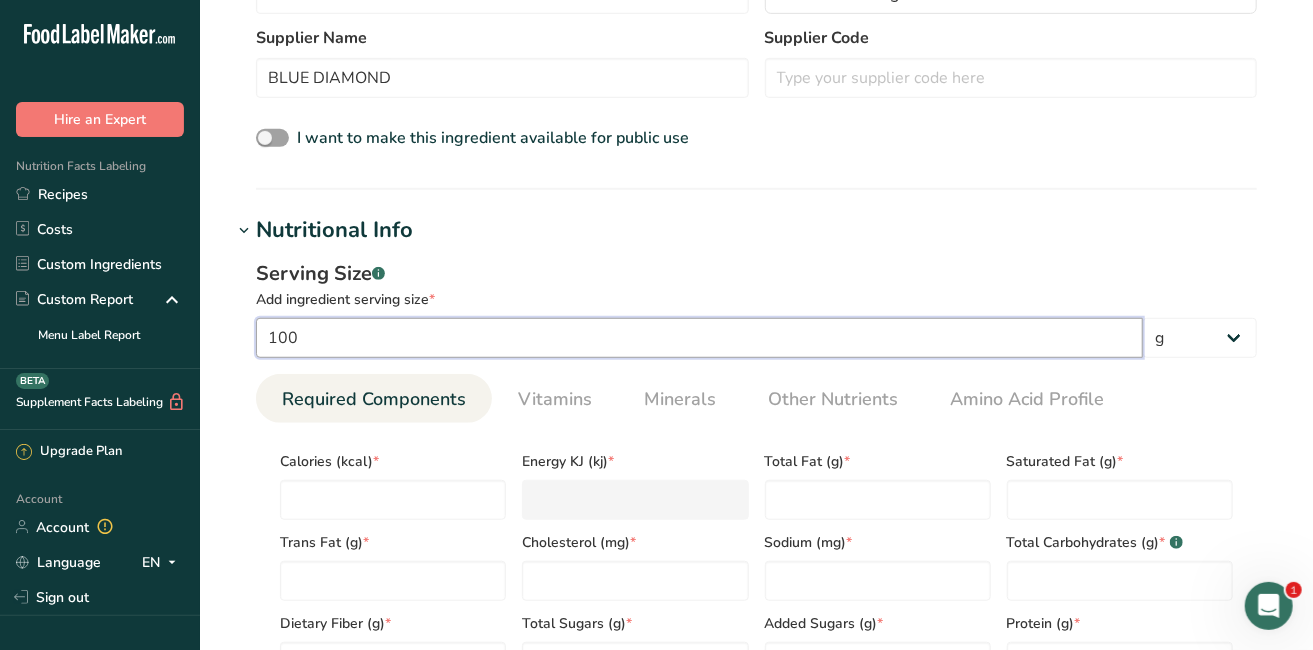 scroll, scrollTop: 621, scrollLeft: 0, axis: vertical 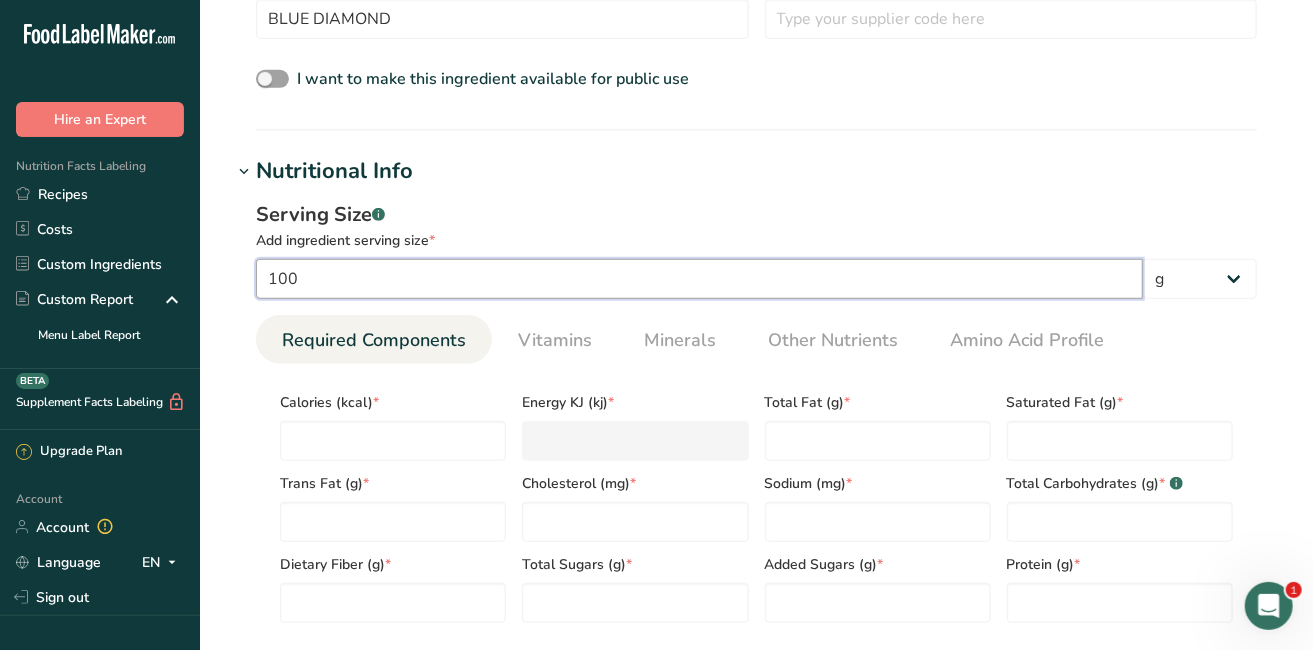 type on "100" 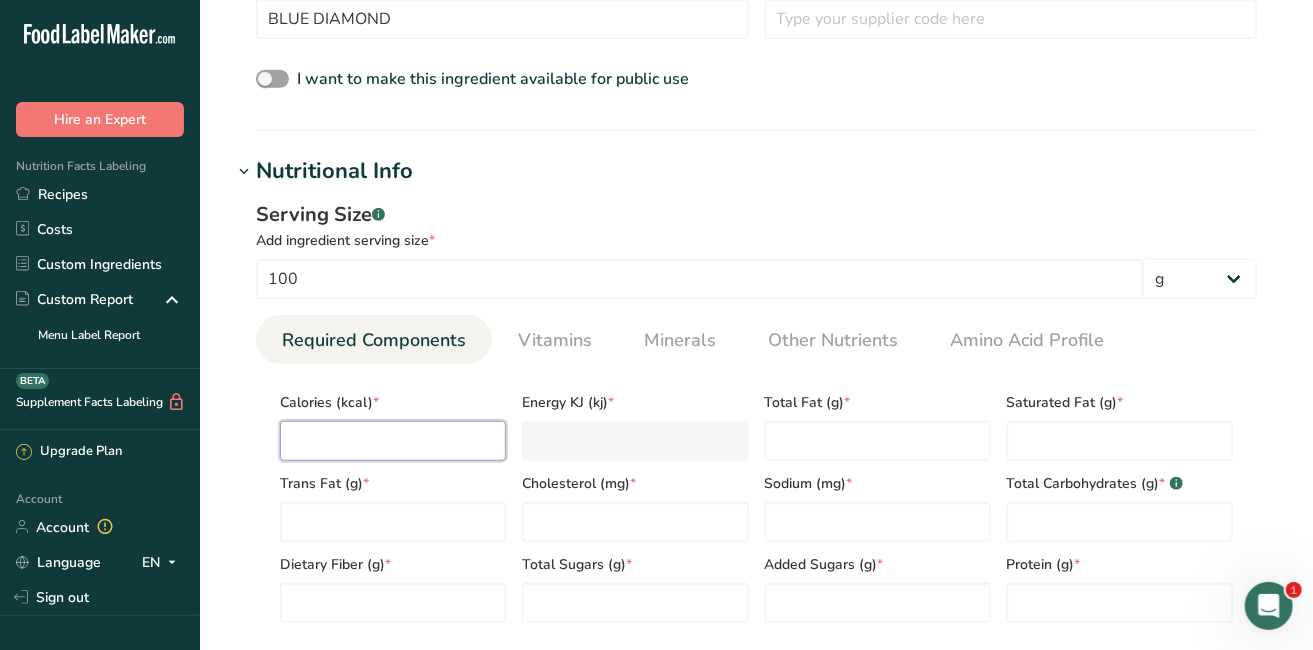click at bounding box center [393, 441] 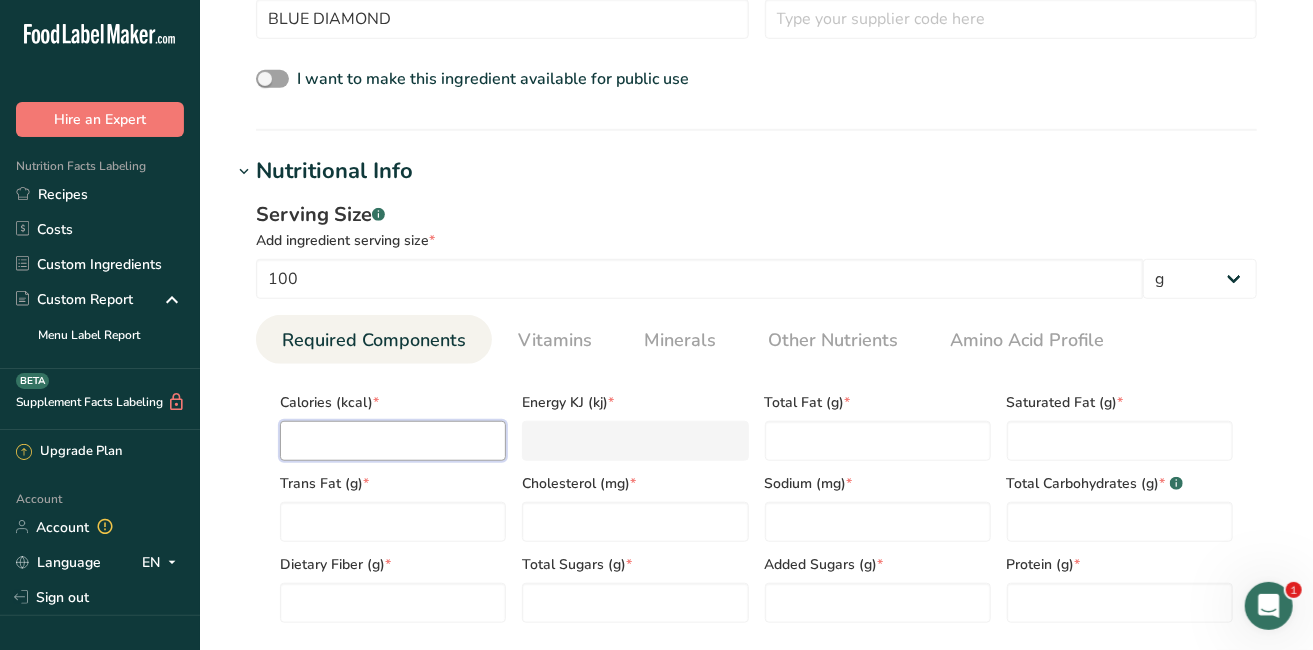 type on "4" 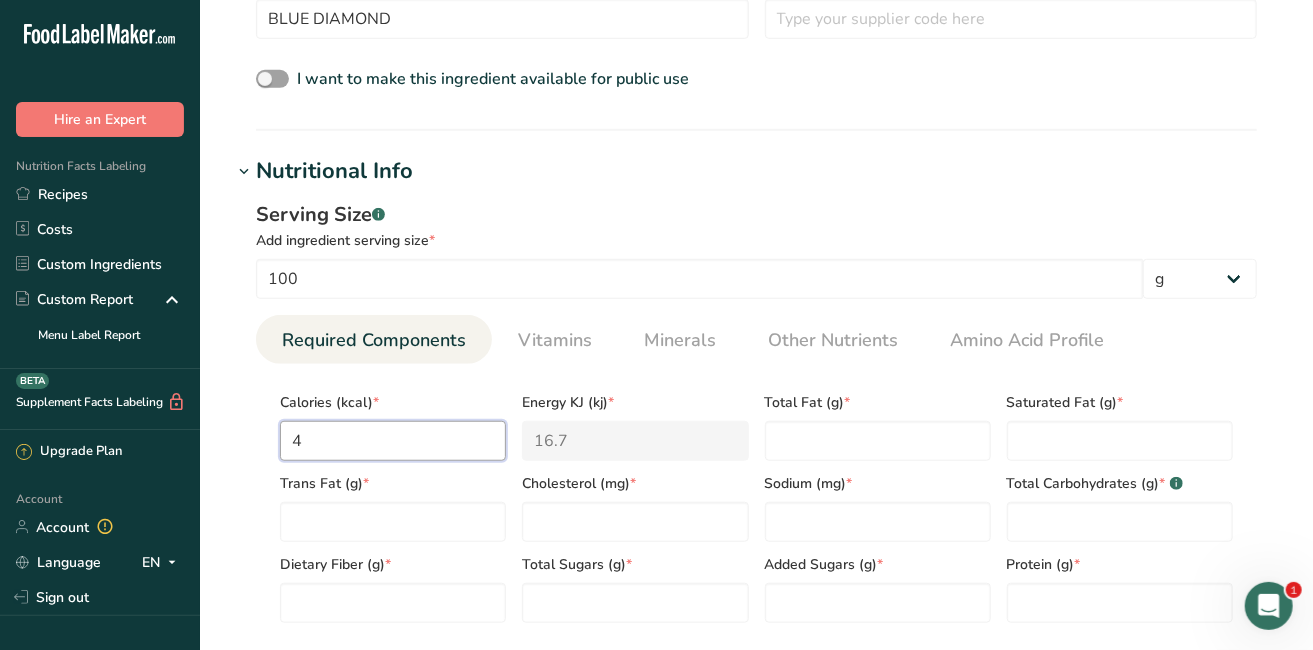 type on "41" 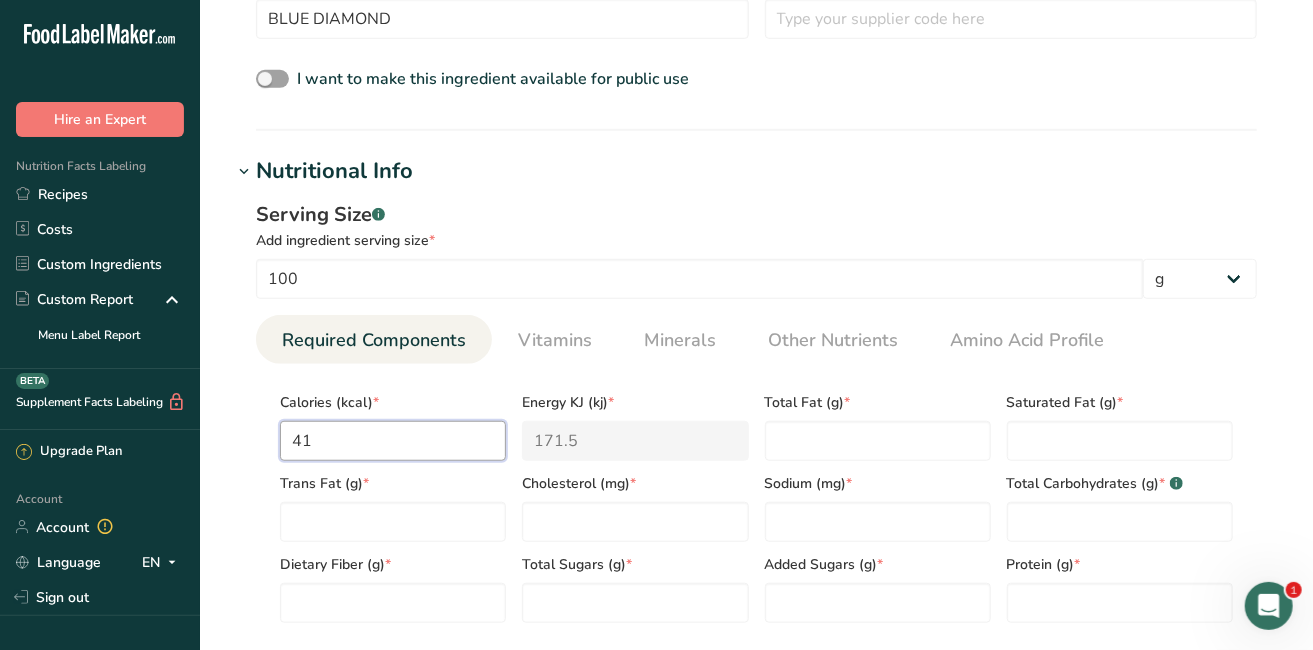 type on "417" 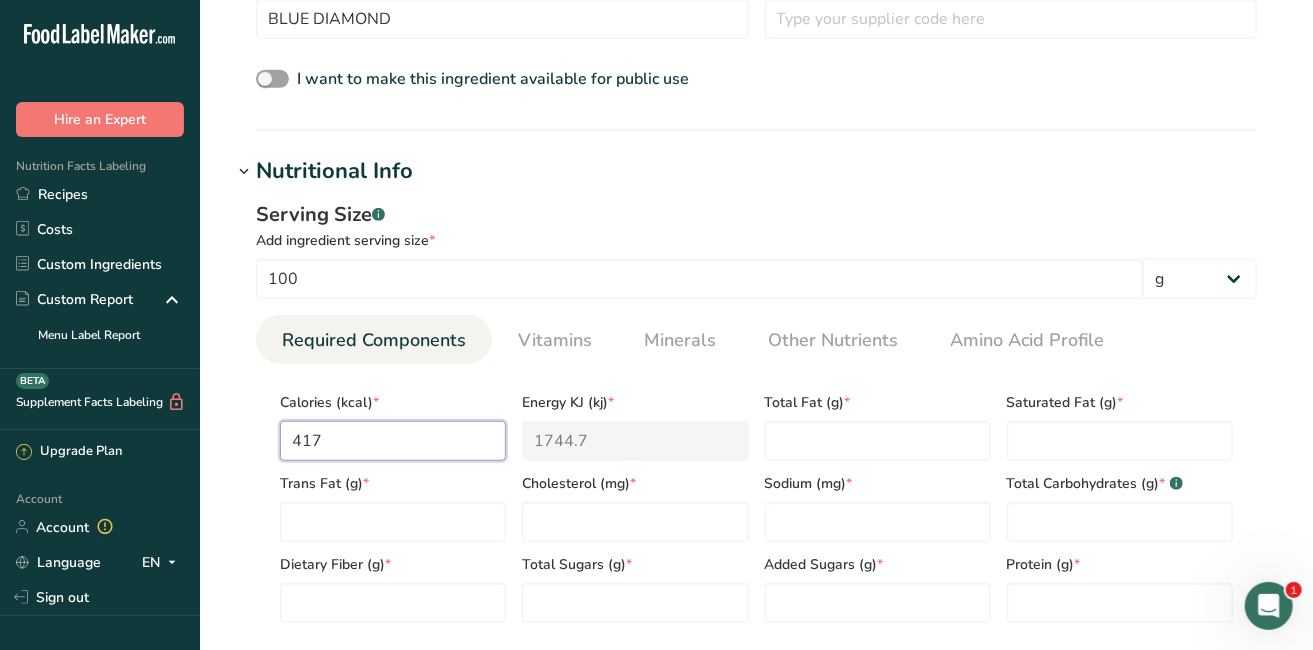 type on "417.9" 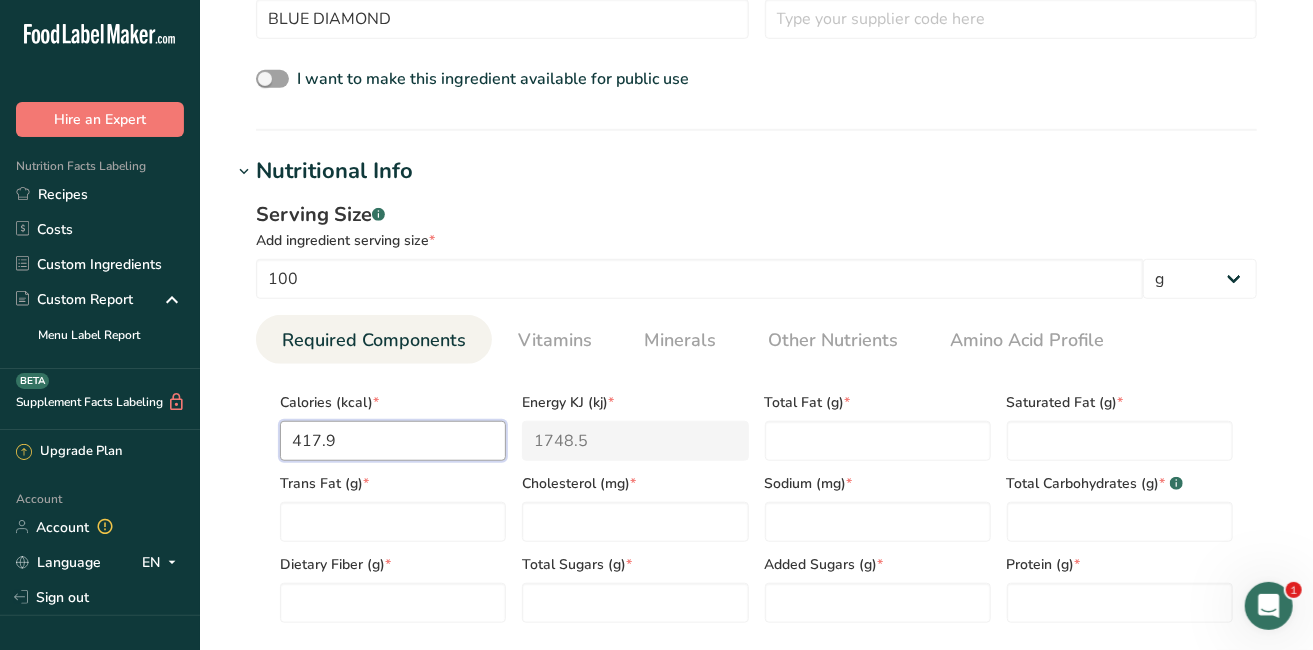type on "417.9" 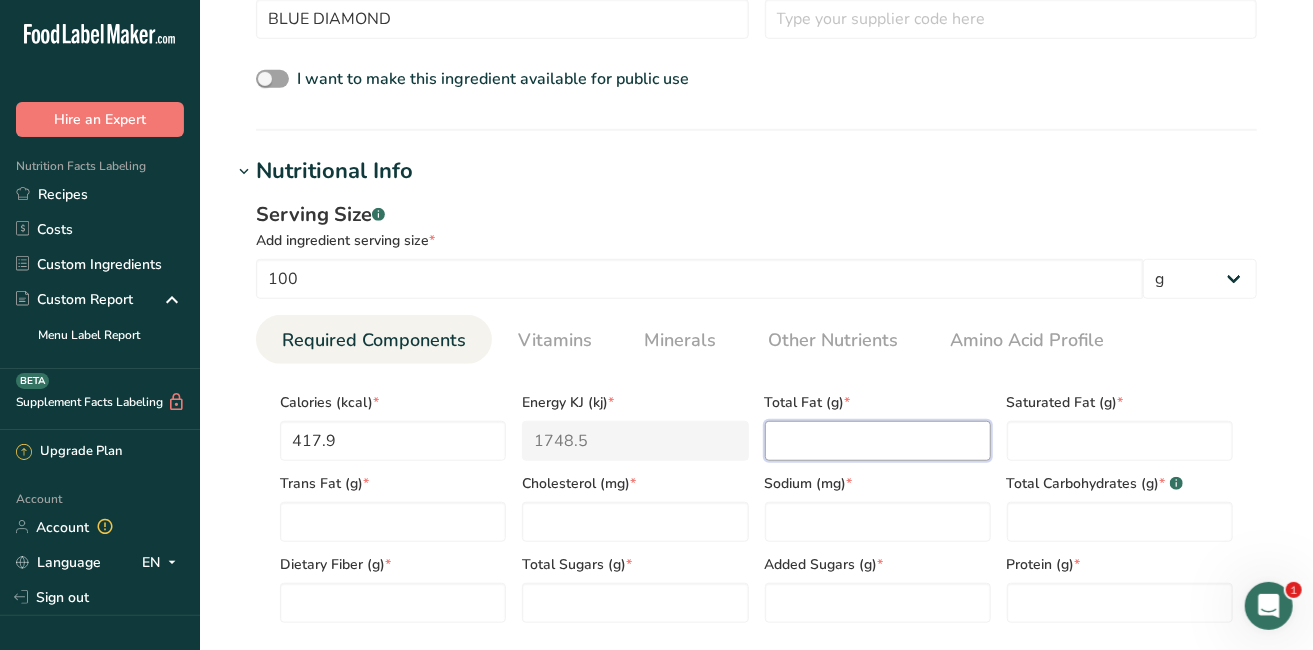 click at bounding box center (878, 441) 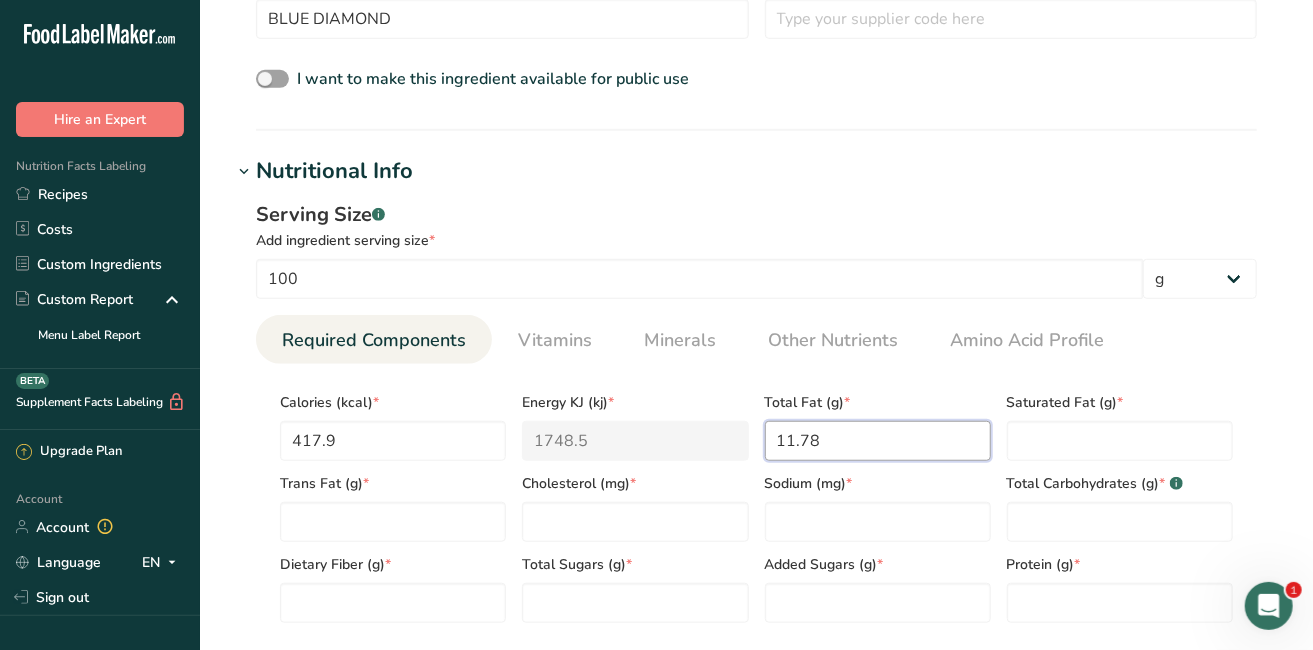 type on "11.78" 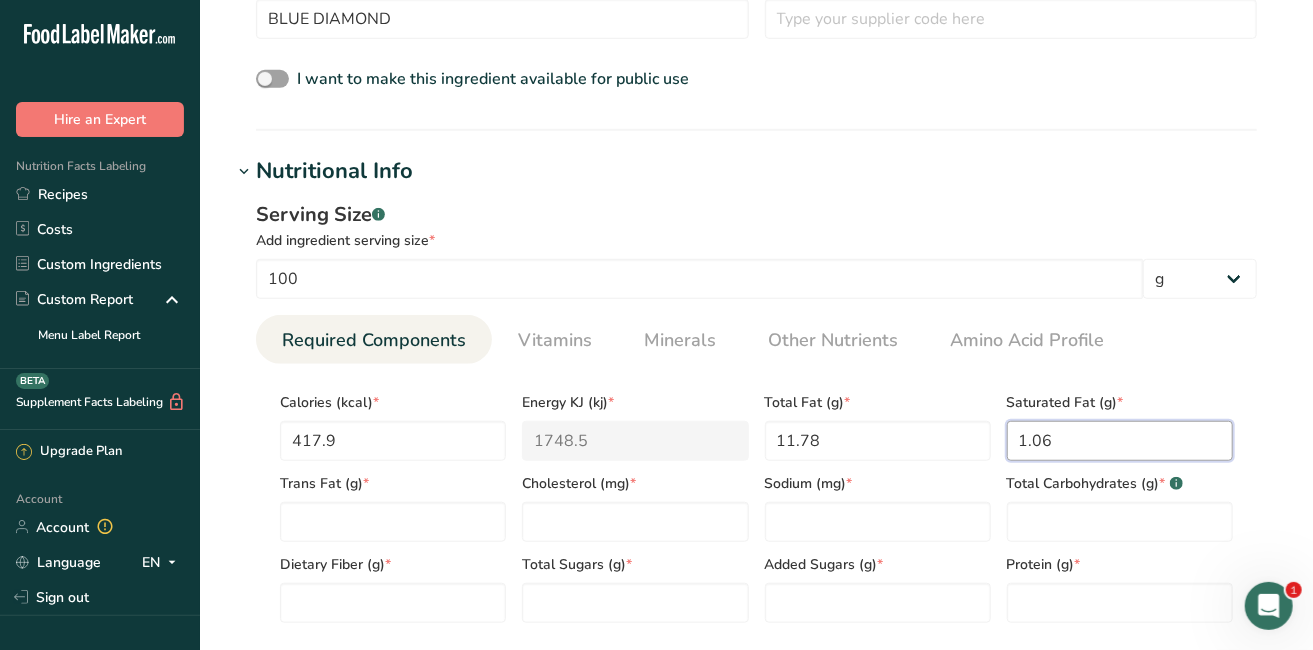 type on "1.06" 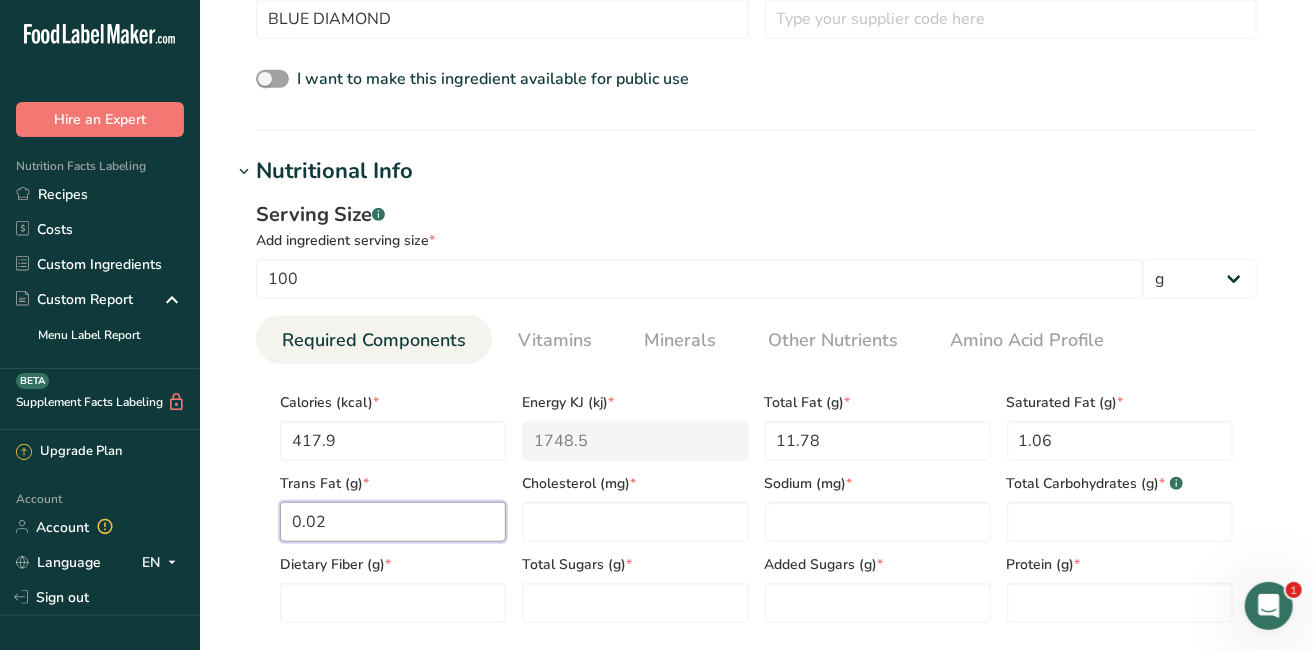 type on "0.02" 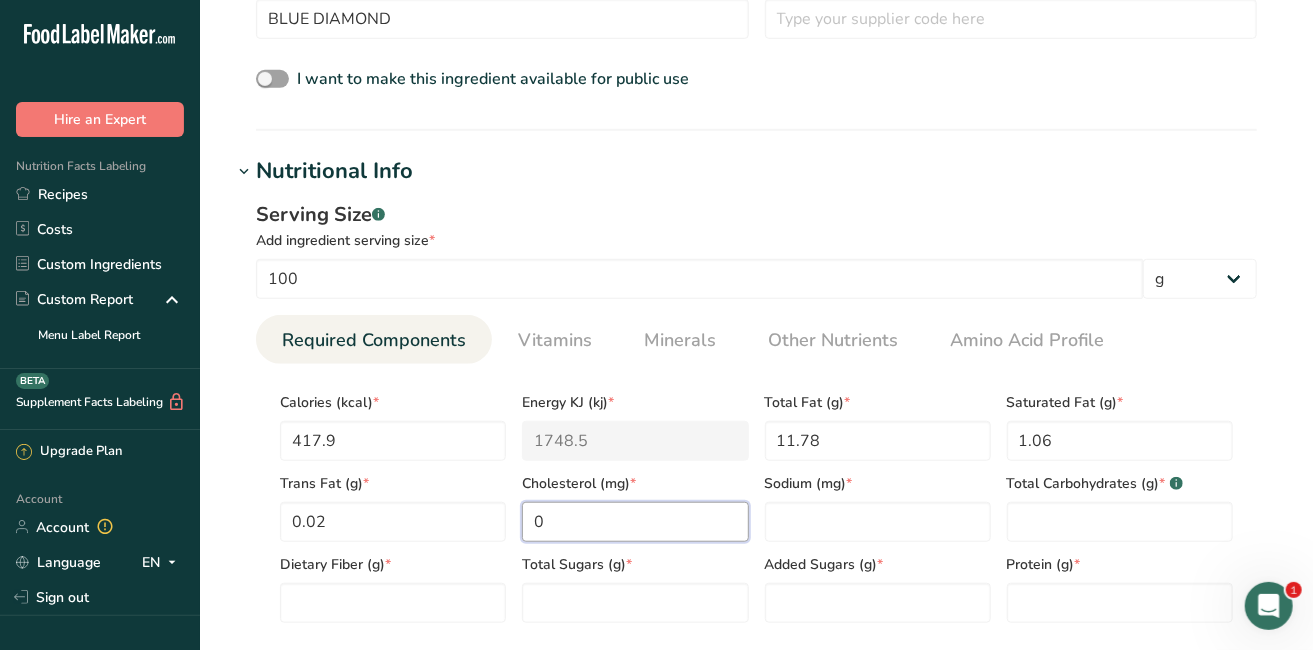 type on "0" 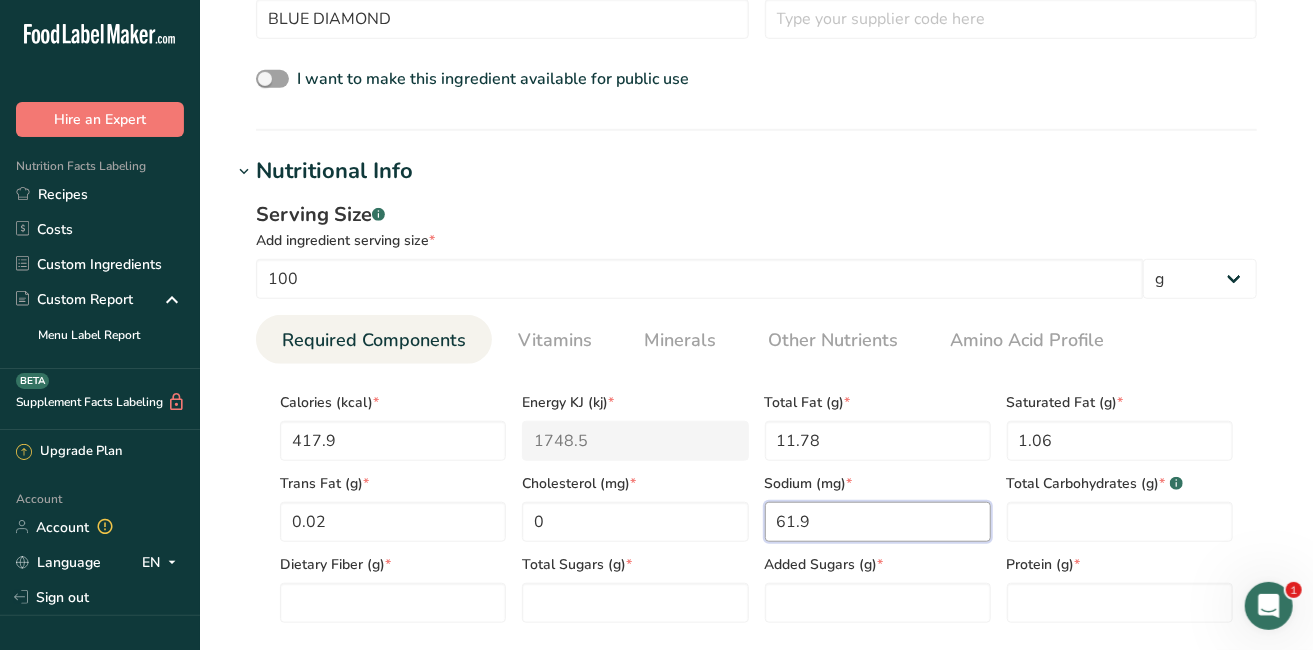 type on "61.9" 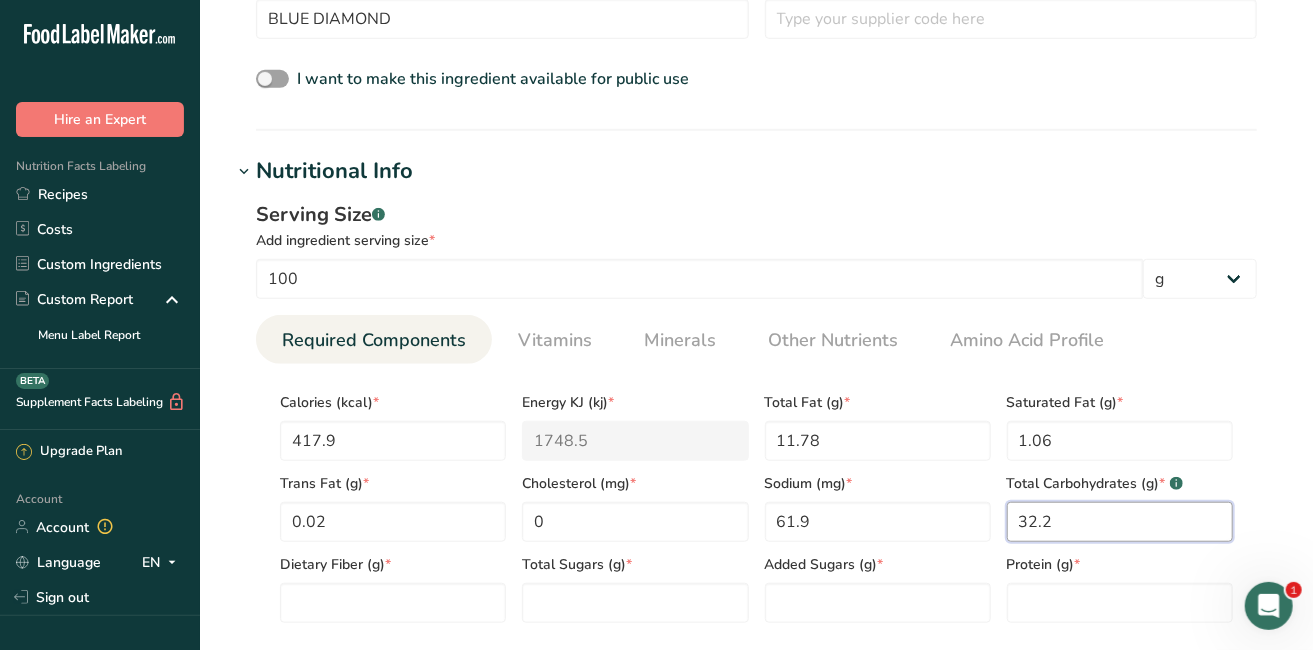 type on "32.2" 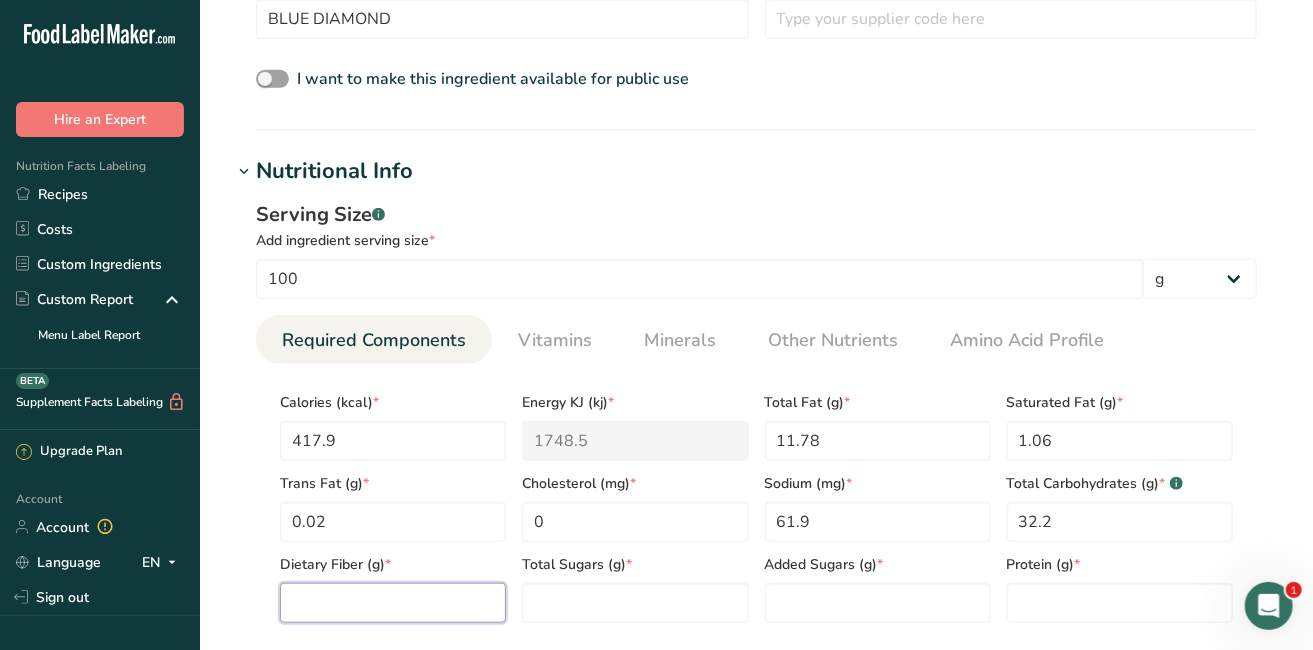 click at bounding box center (393, 603) 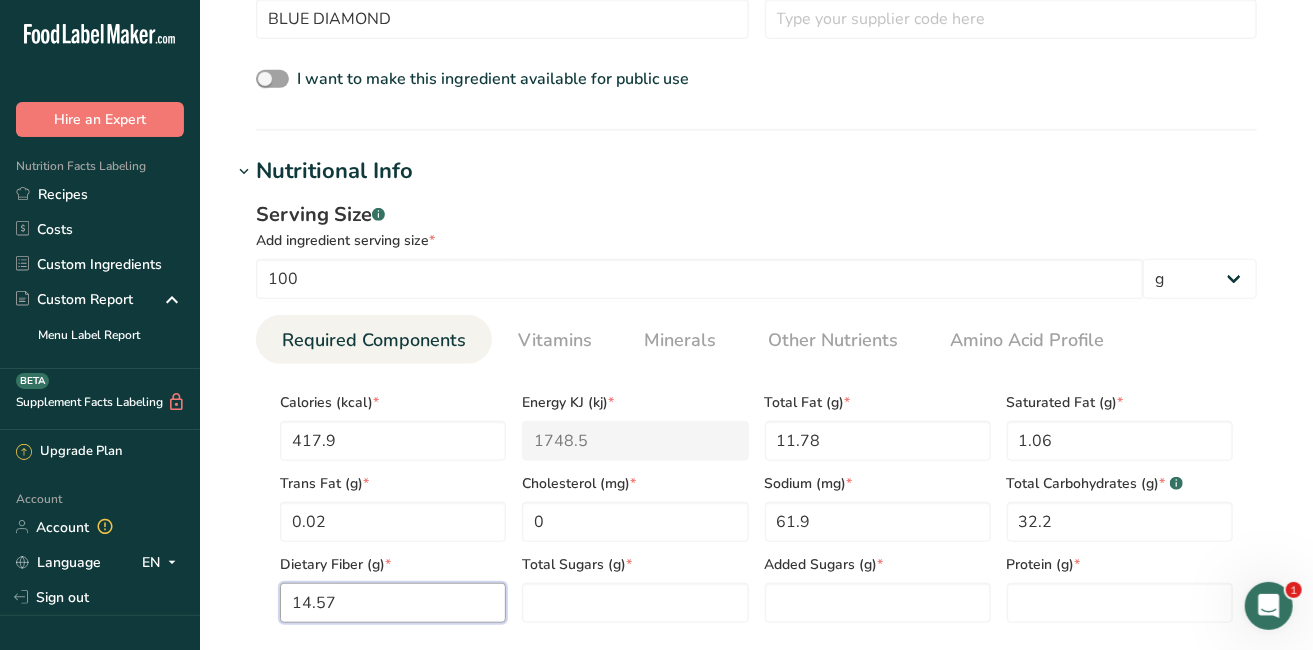 type on "14.57" 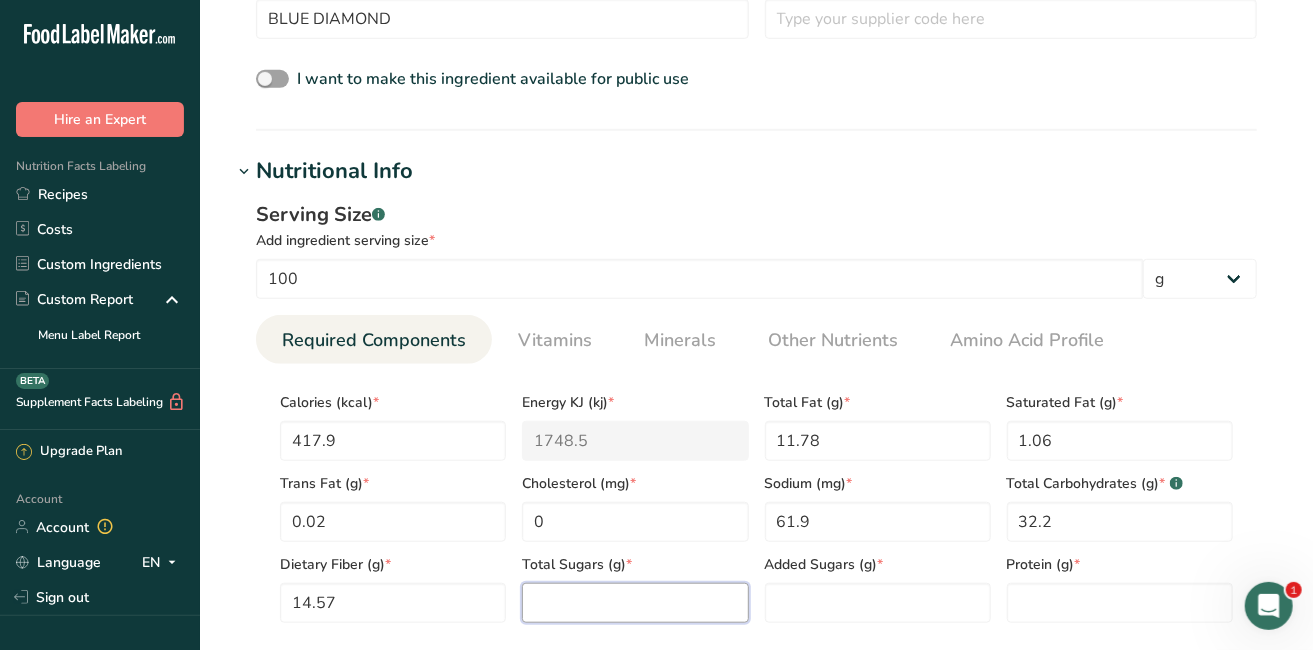 click at bounding box center (635, 603) 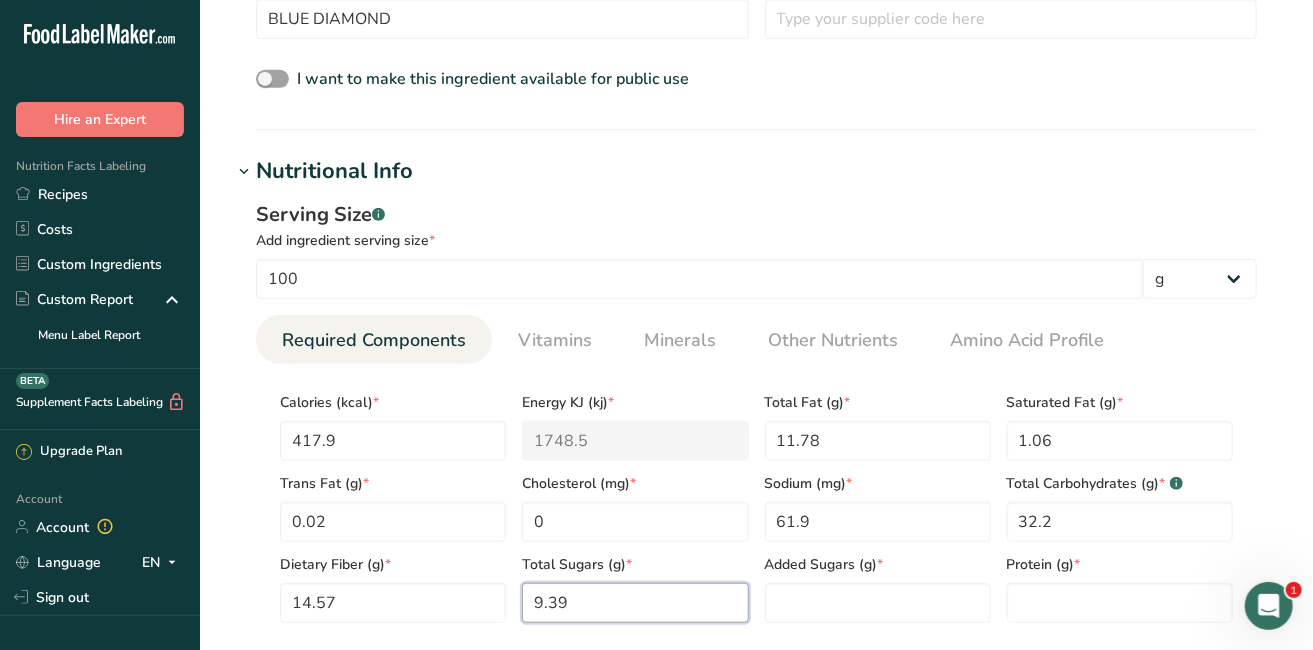 type on "9.39" 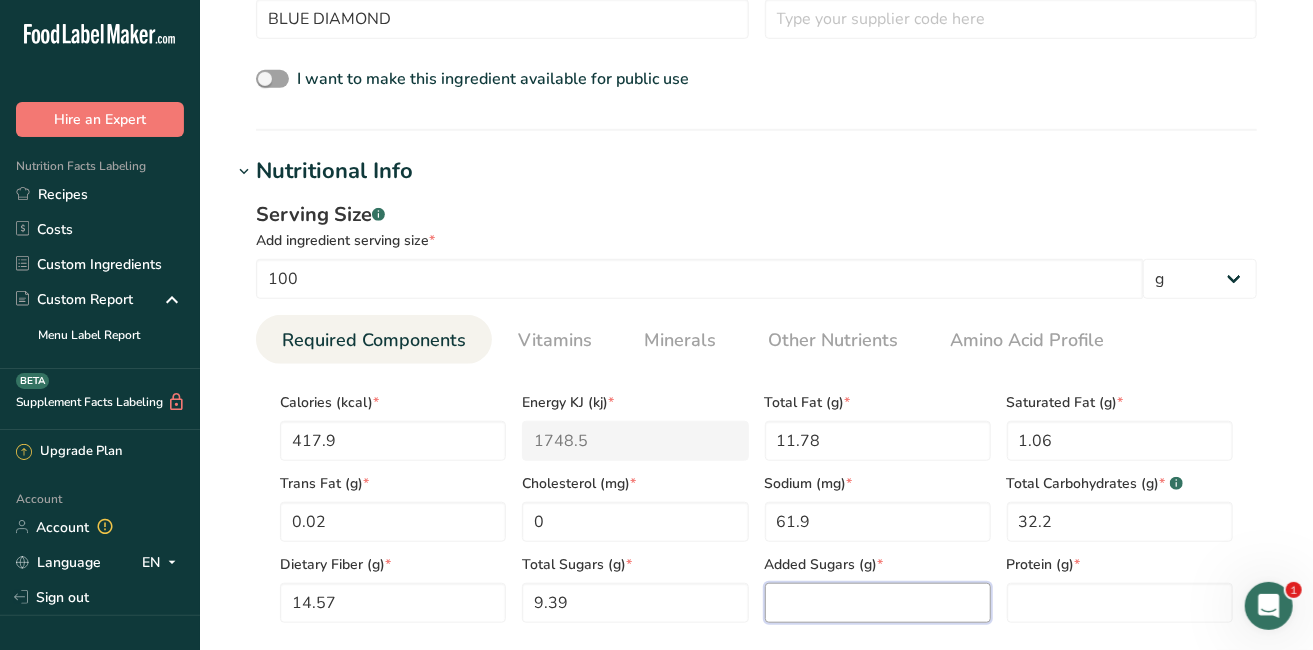 click at bounding box center [878, 603] 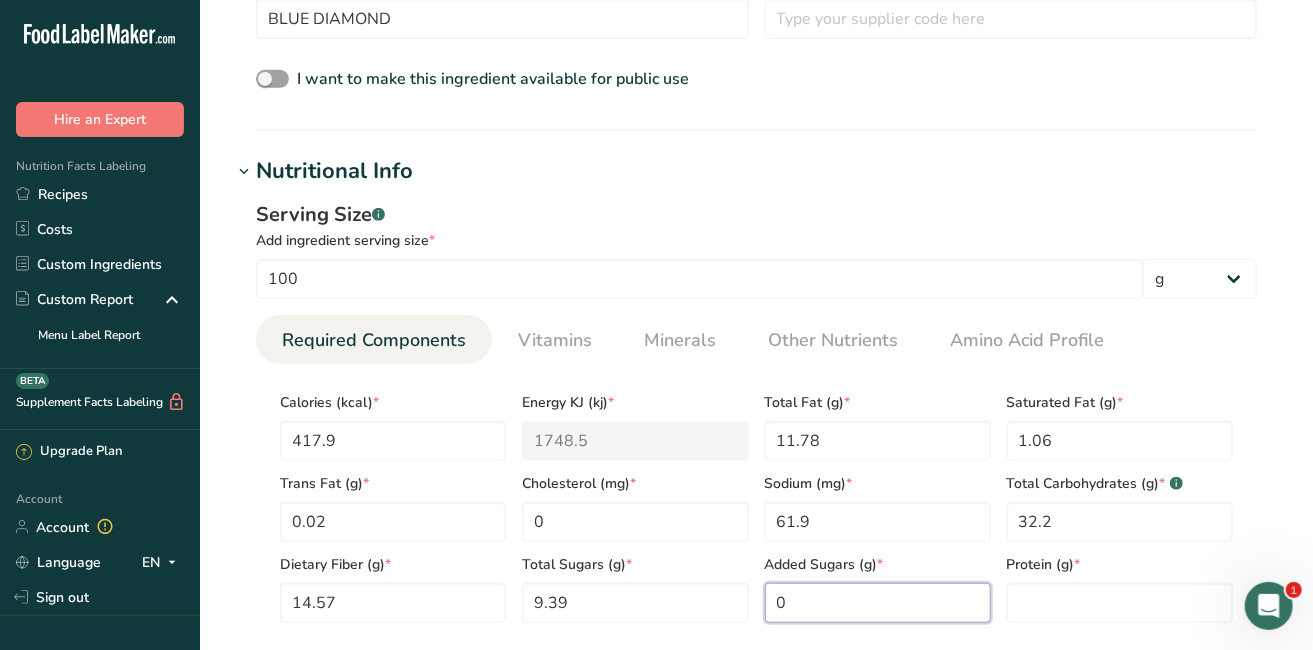 type on "0" 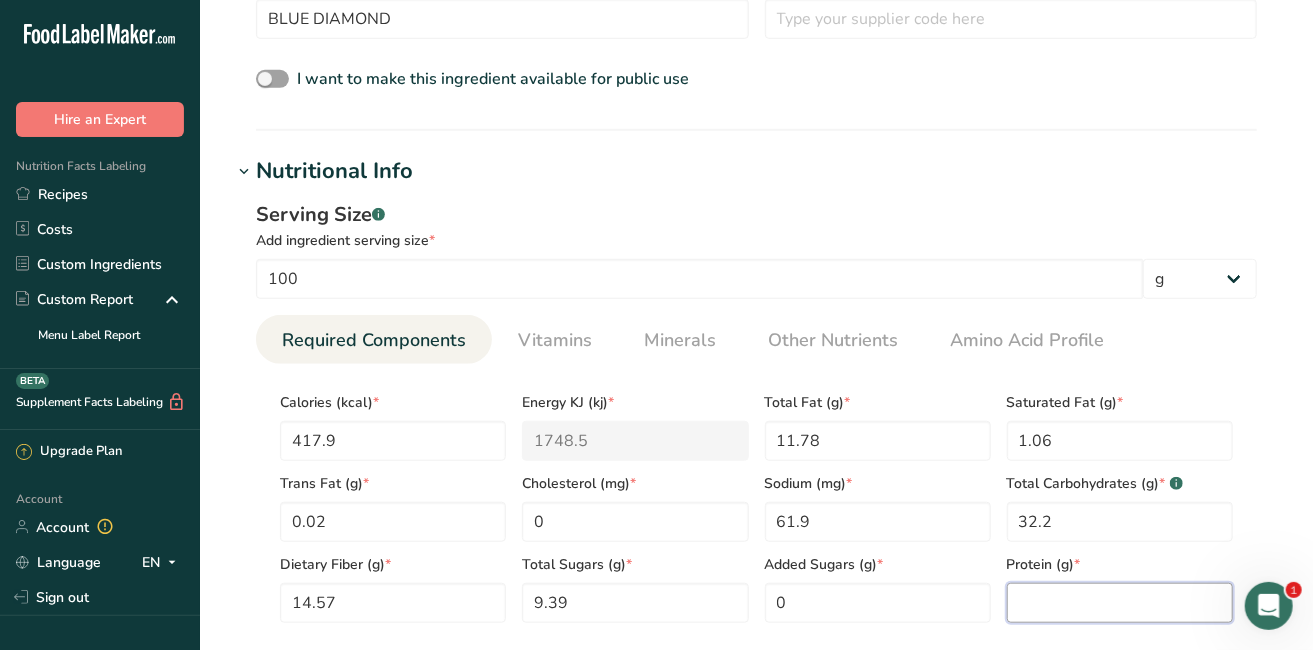 click at bounding box center (1120, 603) 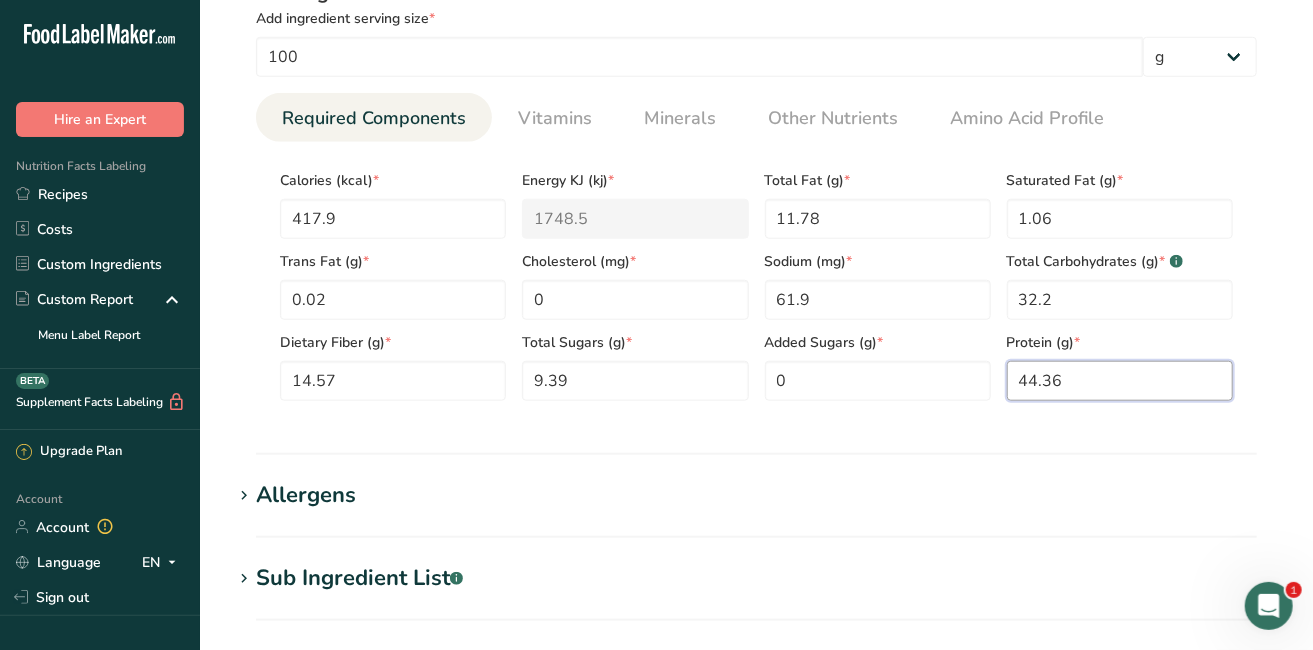 scroll, scrollTop: 932, scrollLeft: 0, axis: vertical 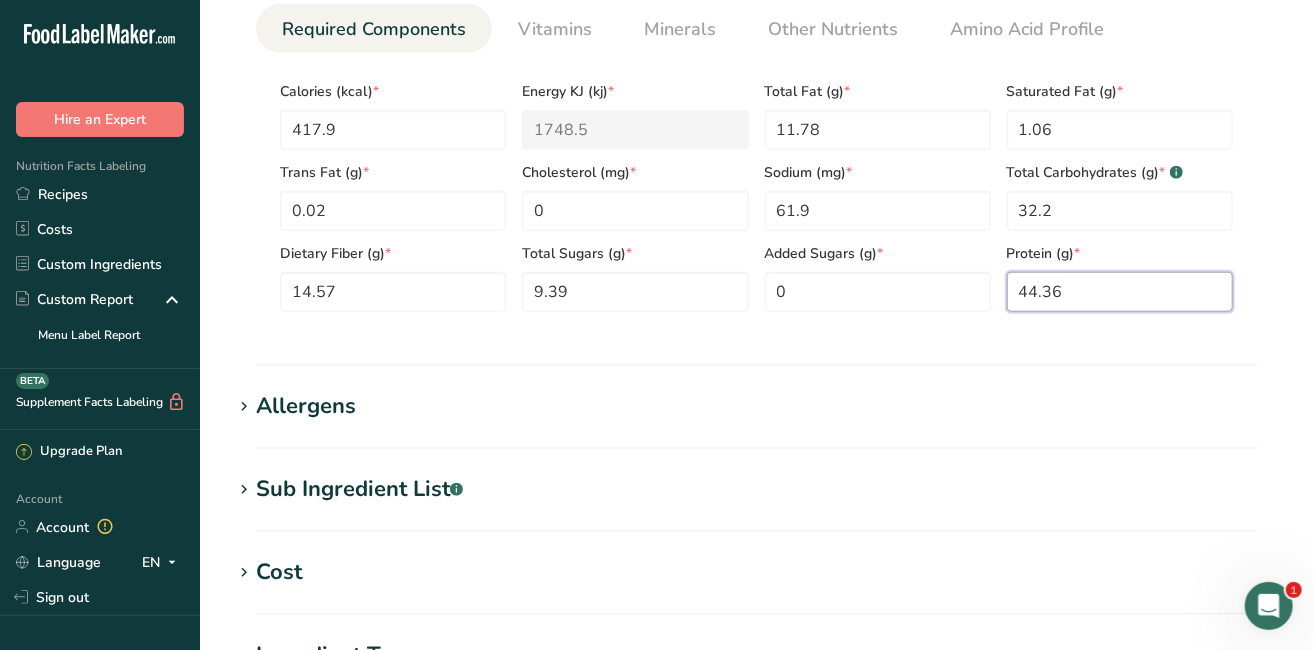 type on "44.36" 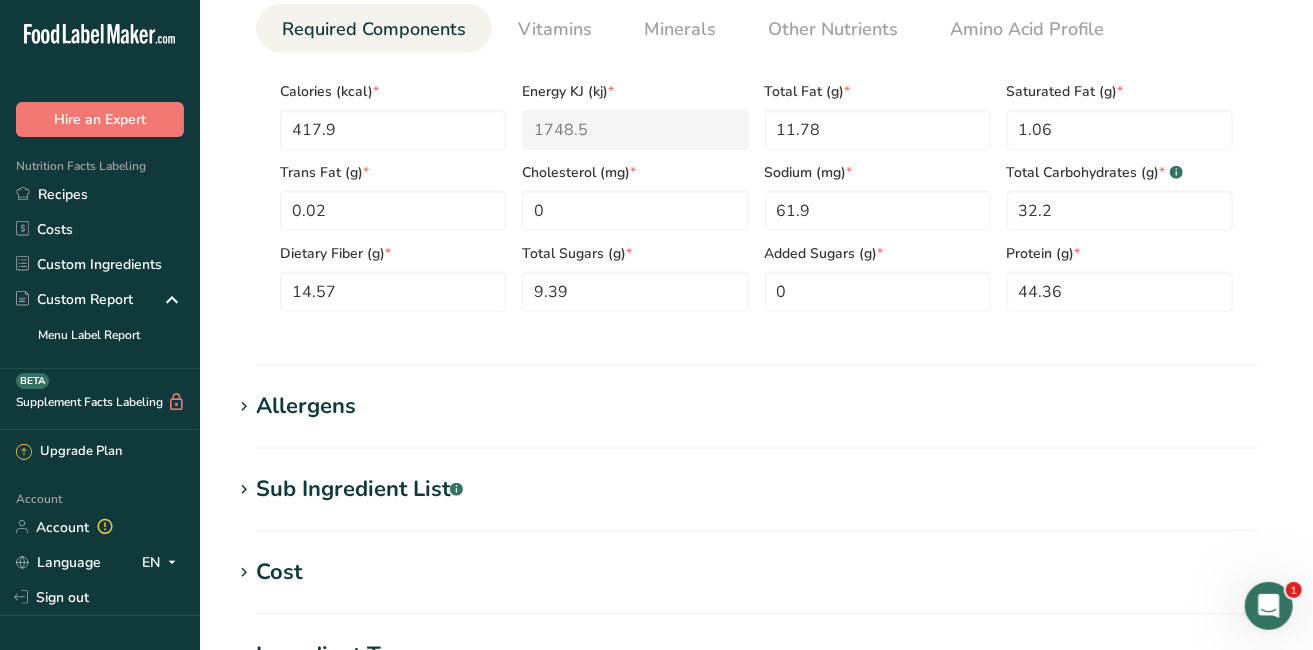 click on "Sub Ingredient List
.a-a{fill:#347362;}.b-a{fill:#fff;}" at bounding box center (359, 489) 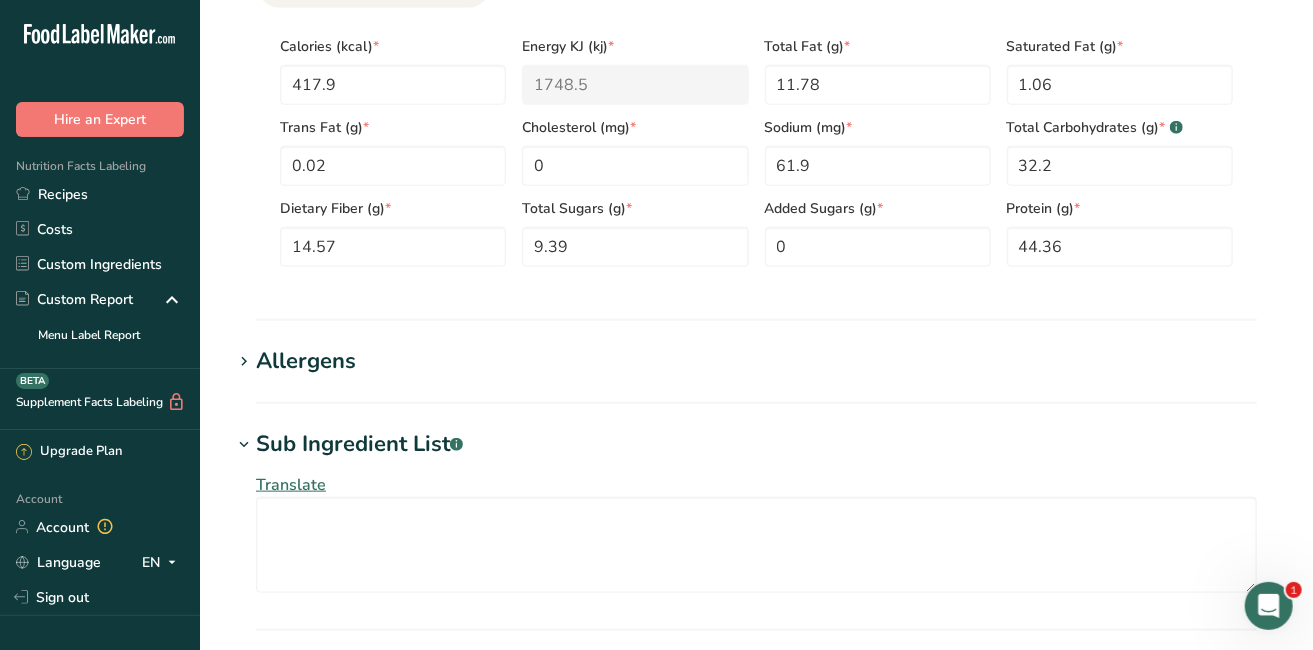 scroll, scrollTop: 1184, scrollLeft: 0, axis: vertical 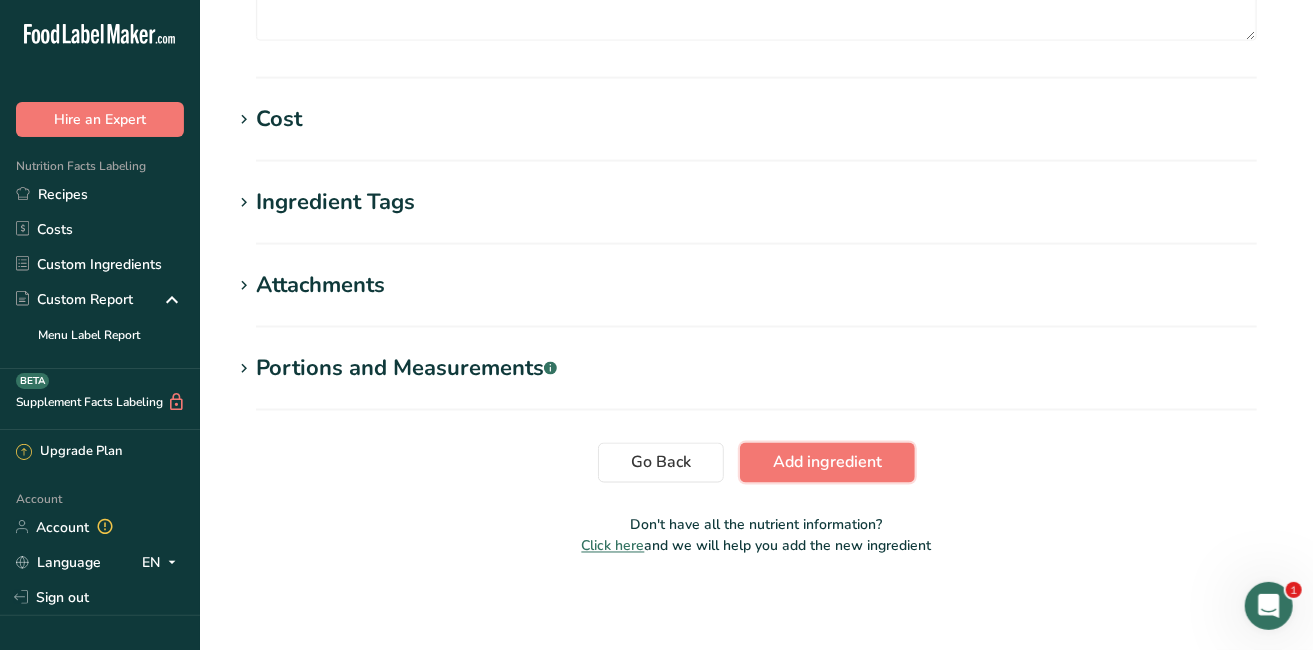 click on "Add ingredient" at bounding box center (827, 463) 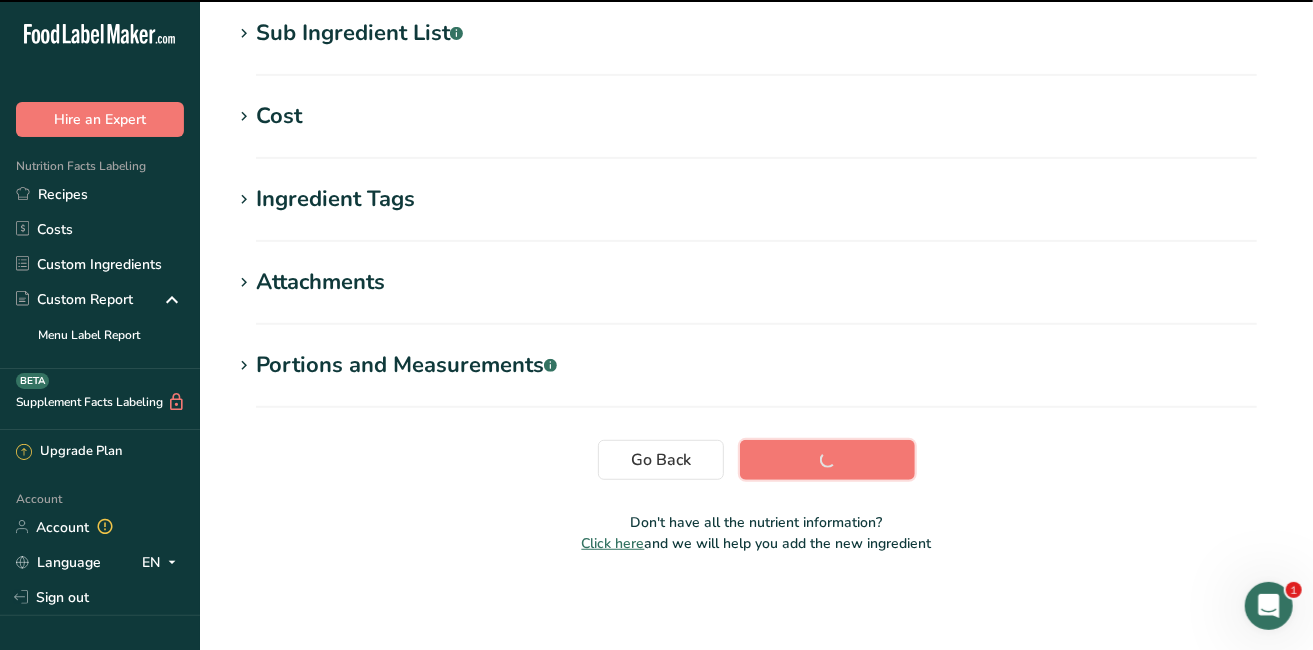 scroll, scrollTop: 407, scrollLeft: 0, axis: vertical 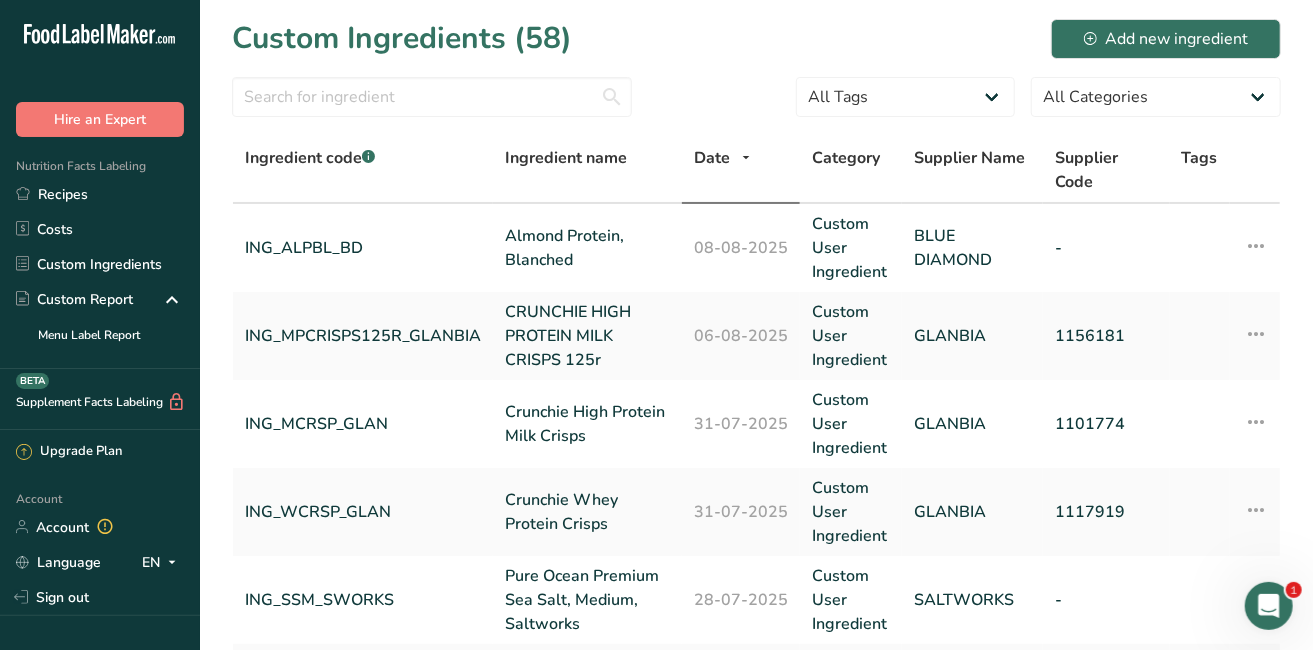 click on "Recipes" at bounding box center (100, 194) 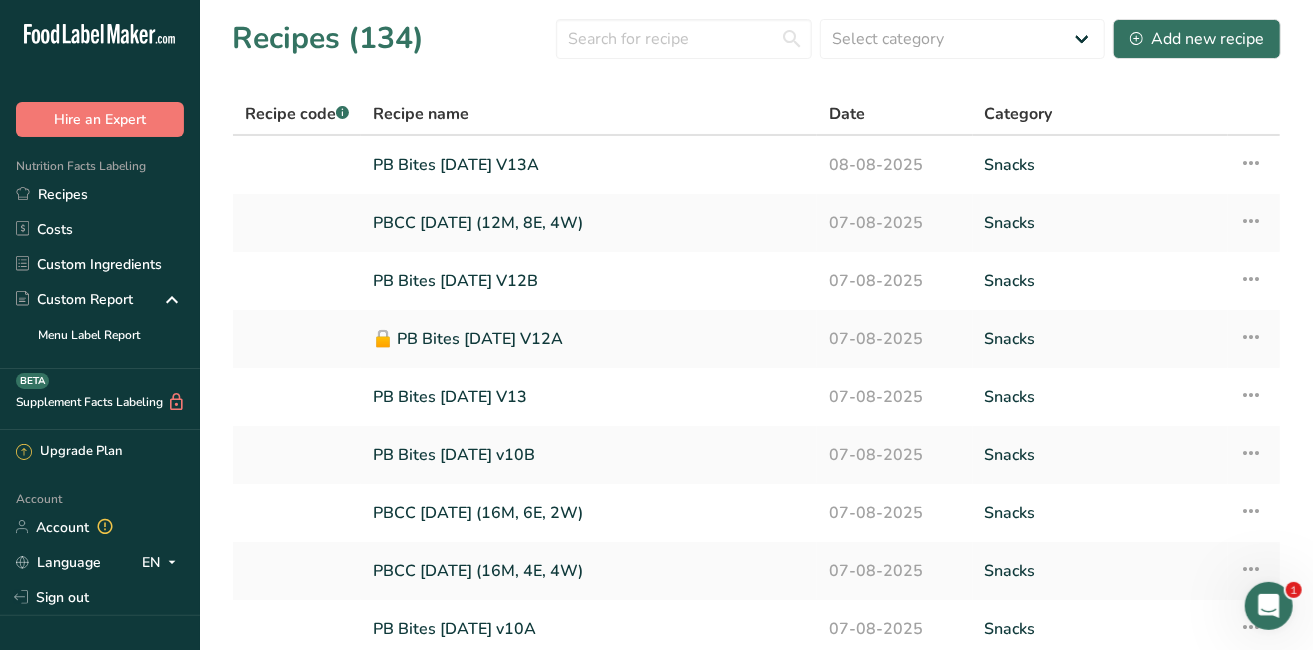click on "PB Bites [DATE] V13A" at bounding box center (589, 165) 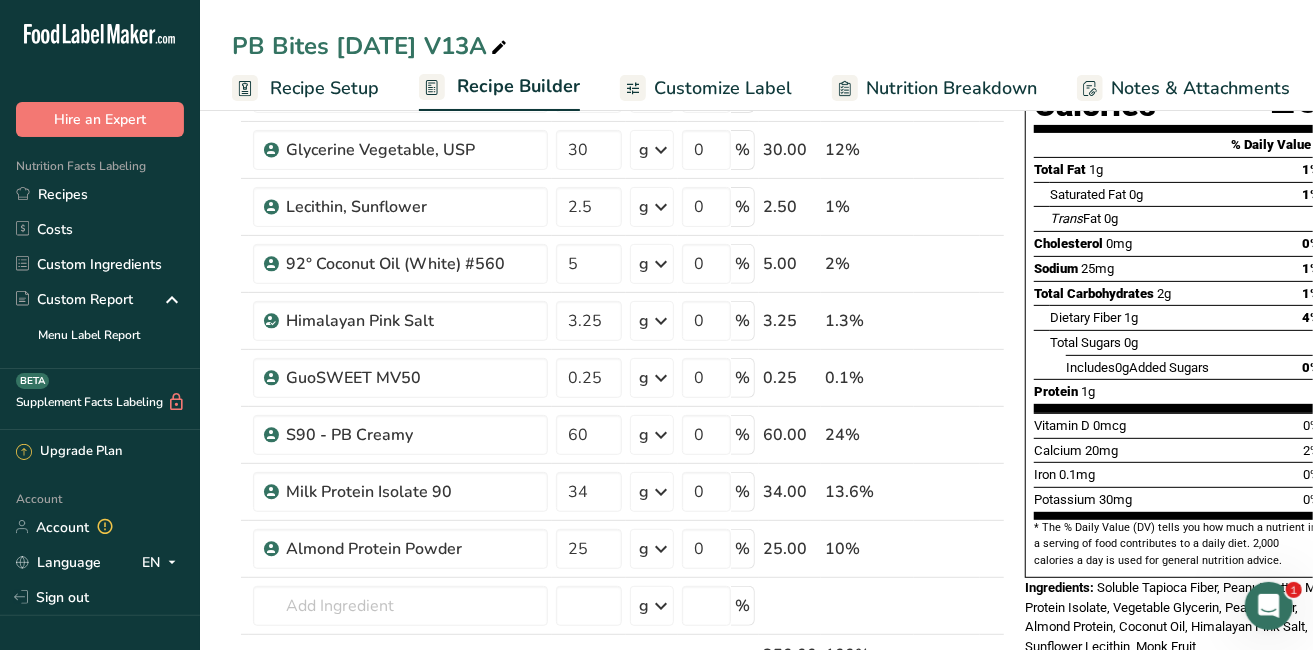 scroll, scrollTop: 355, scrollLeft: 0, axis: vertical 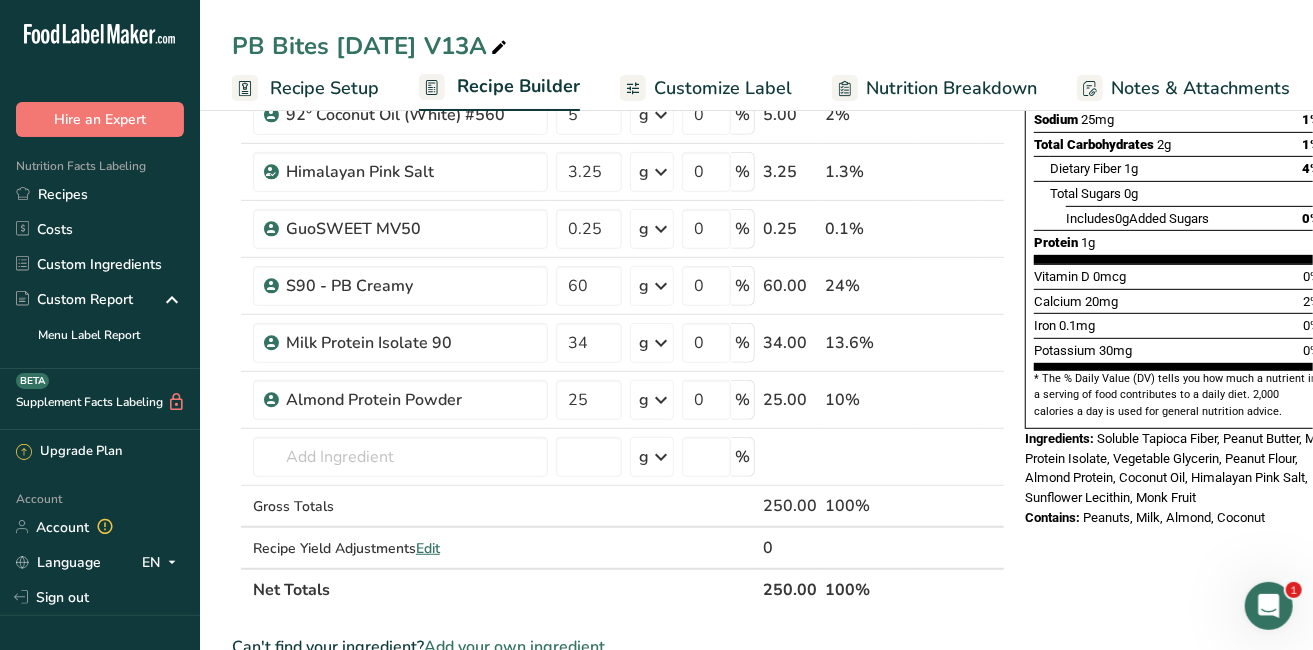 click on "Custom Ingredients" at bounding box center [100, 264] 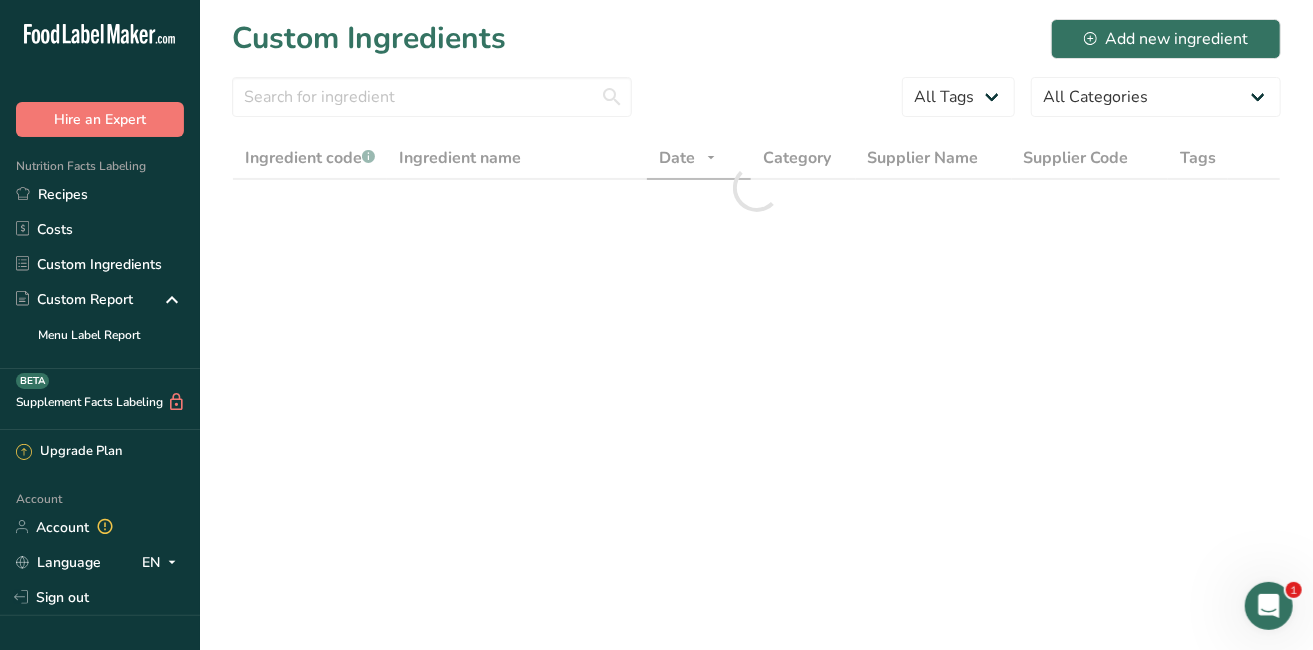 scroll, scrollTop: 0, scrollLeft: 0, axis: both 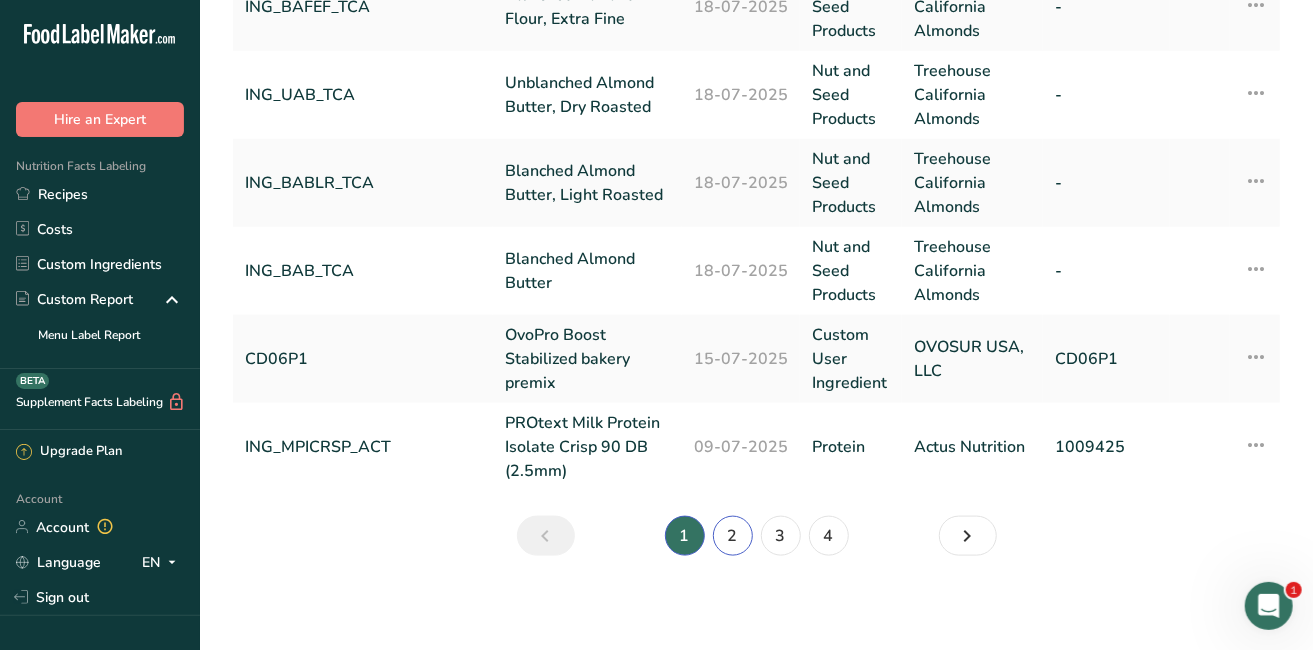 click on "2" at bounding box center [733, 536] 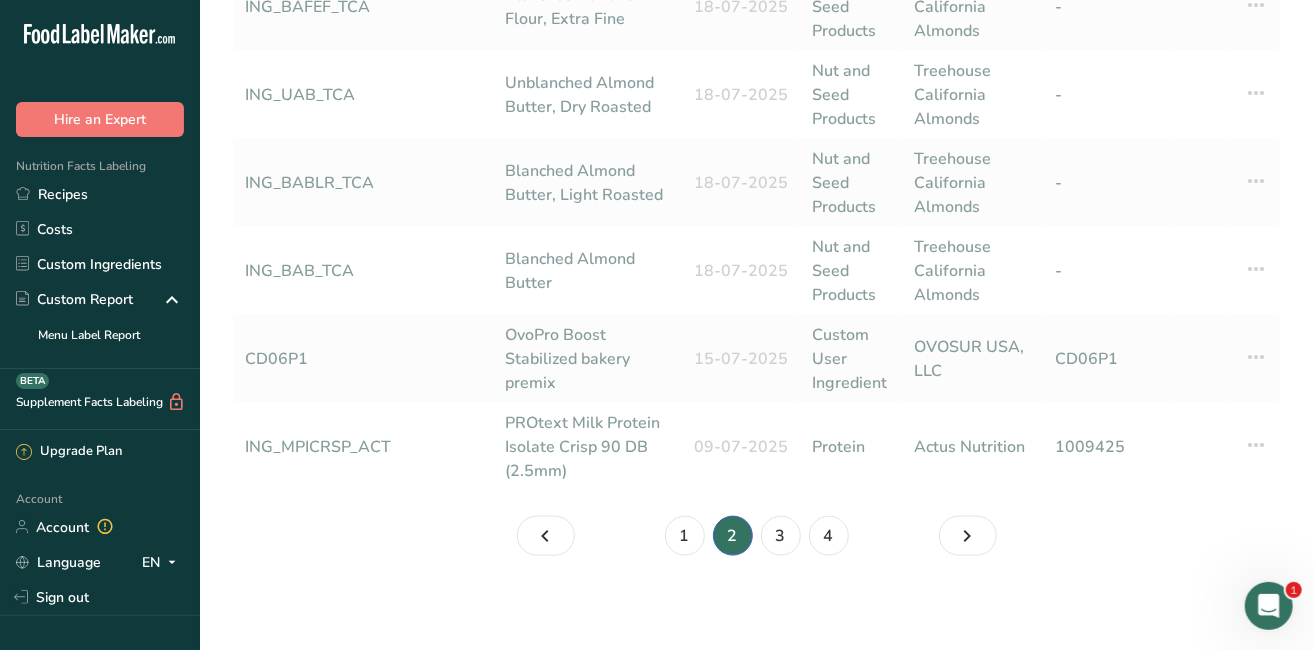 scroll, scrollTop: 805, scrollLeft: 0, axis: vertical 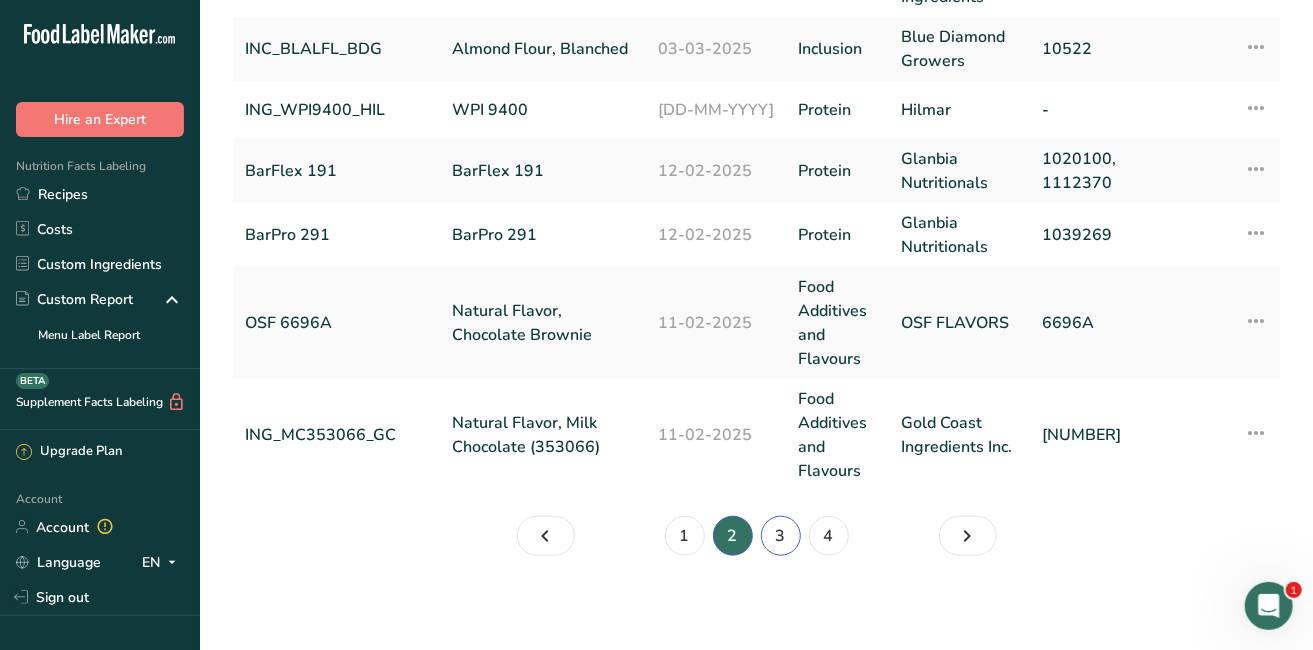 click on "3" at bounding box center (781, 536) 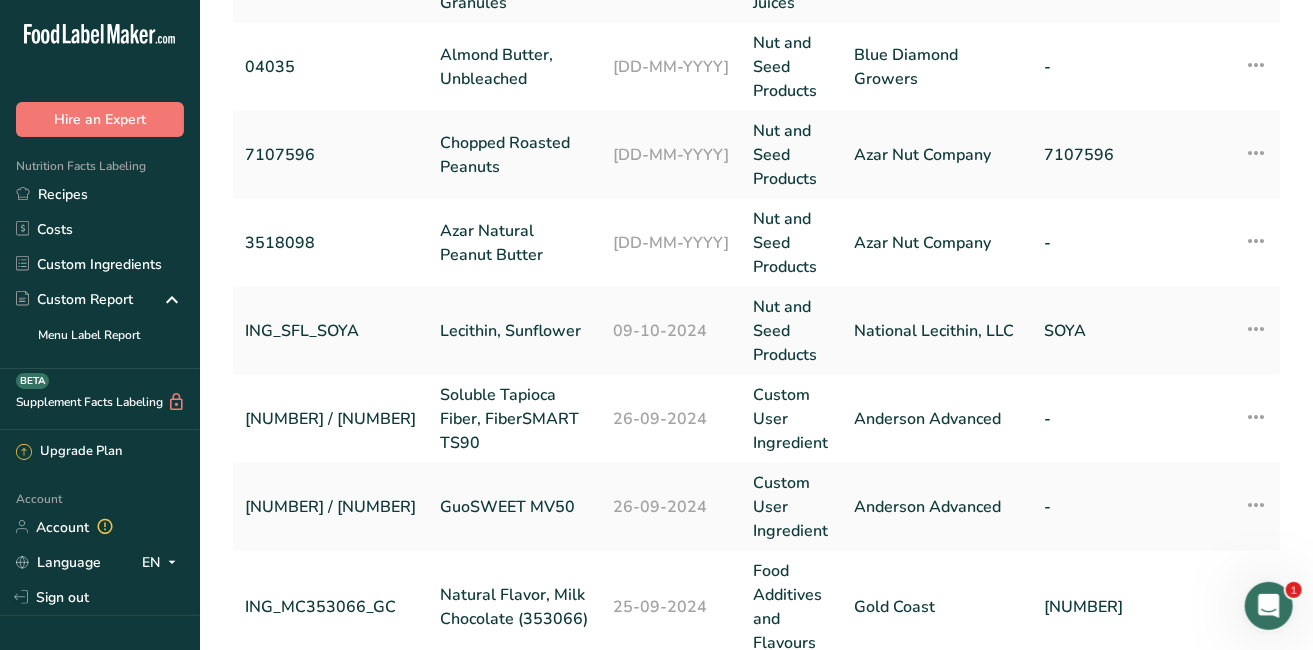 scroll, scrollTop: 1074, scrollLeft: 0, axis: vertical 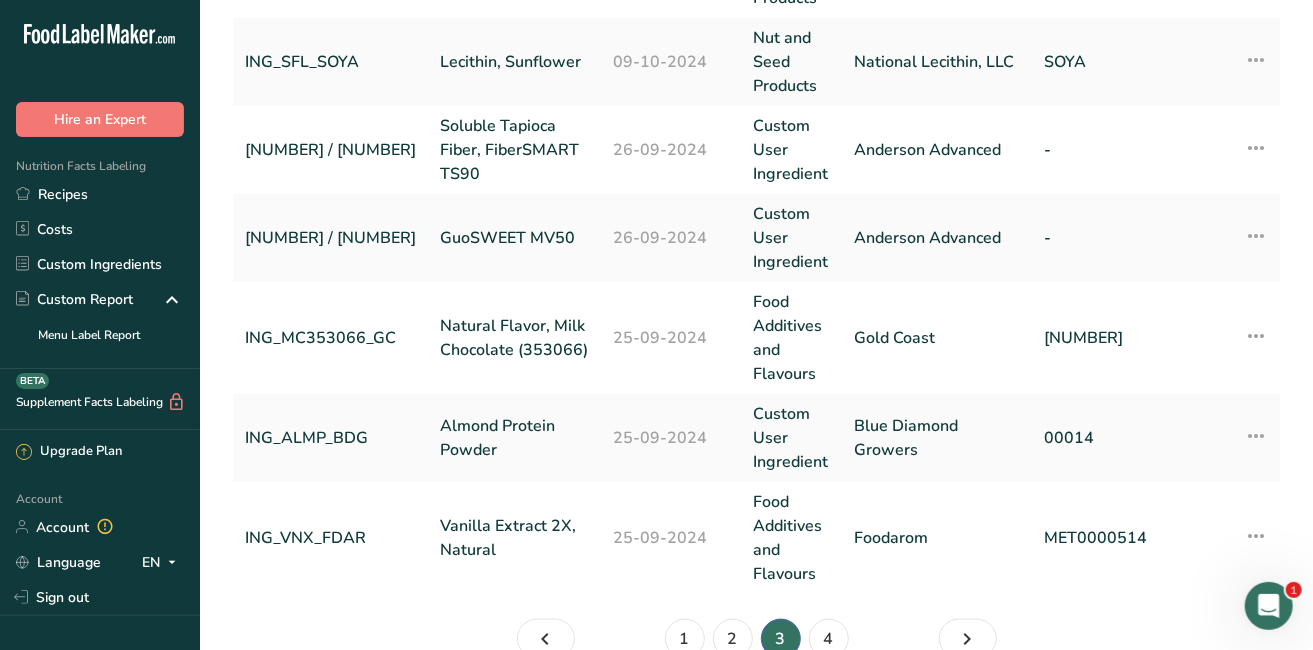 click at bounding box center (1256, 436) 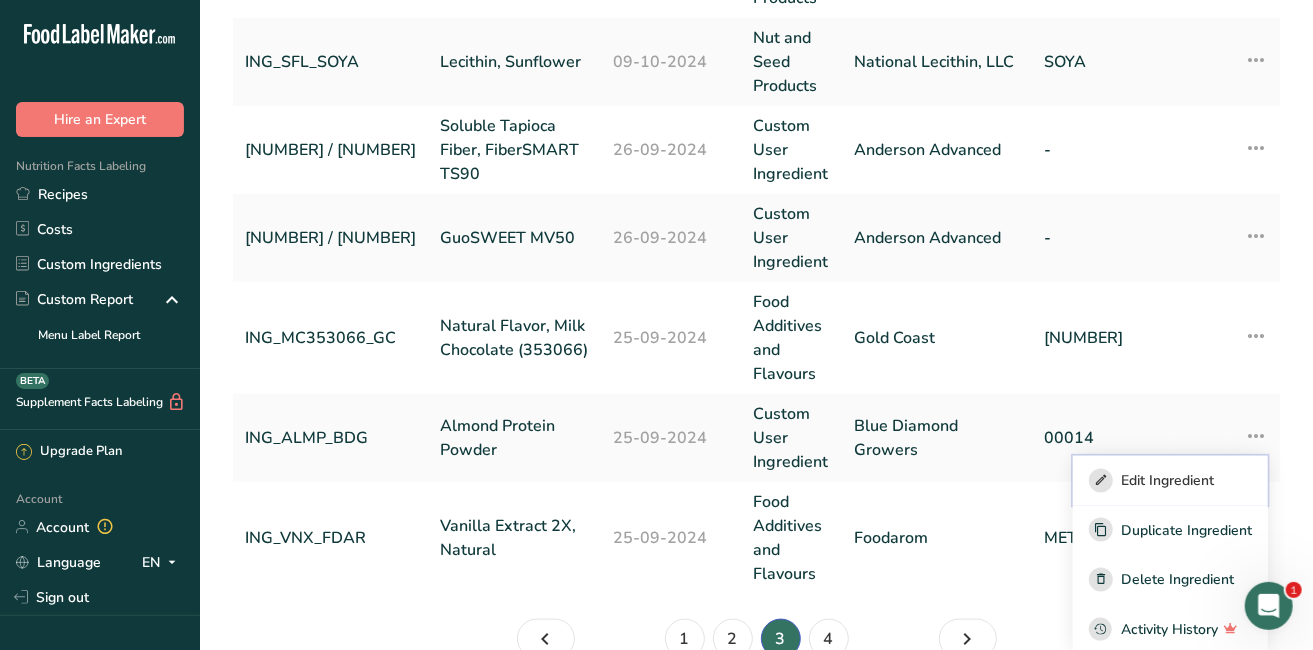 click on "Edit Ingredient" at bounding box center (1167, 480) 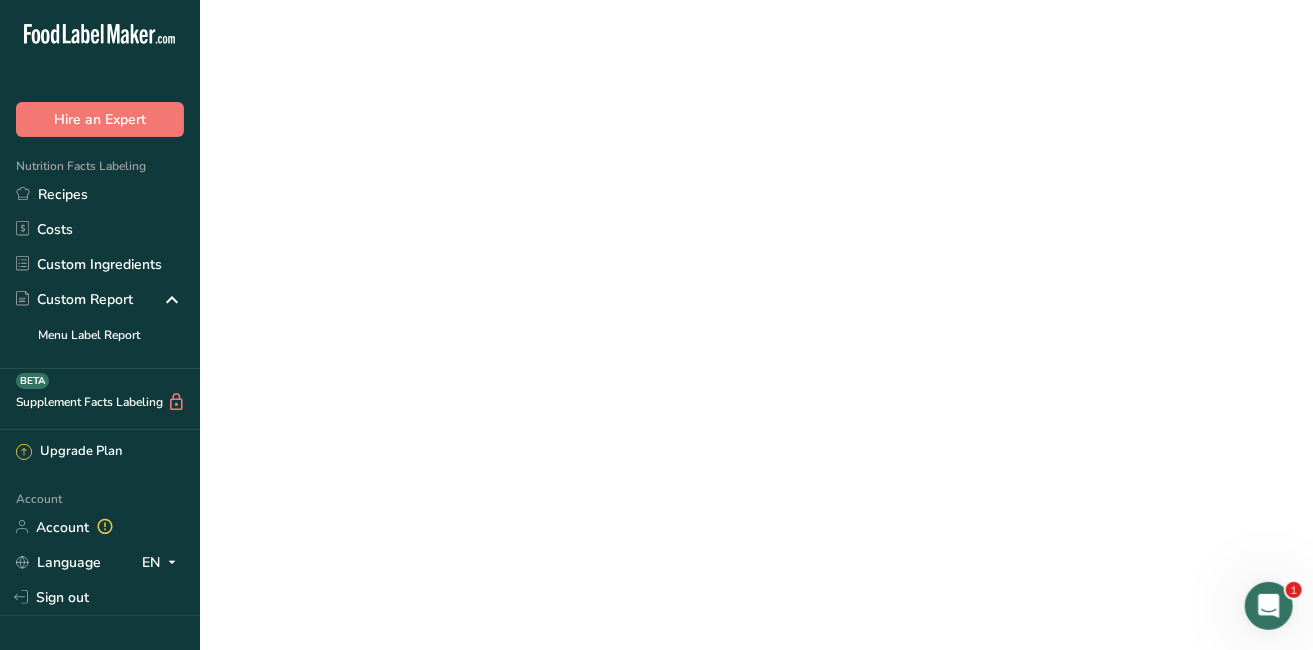 scroll, scrollTop: 0, scrollLeft: 0, axis: both 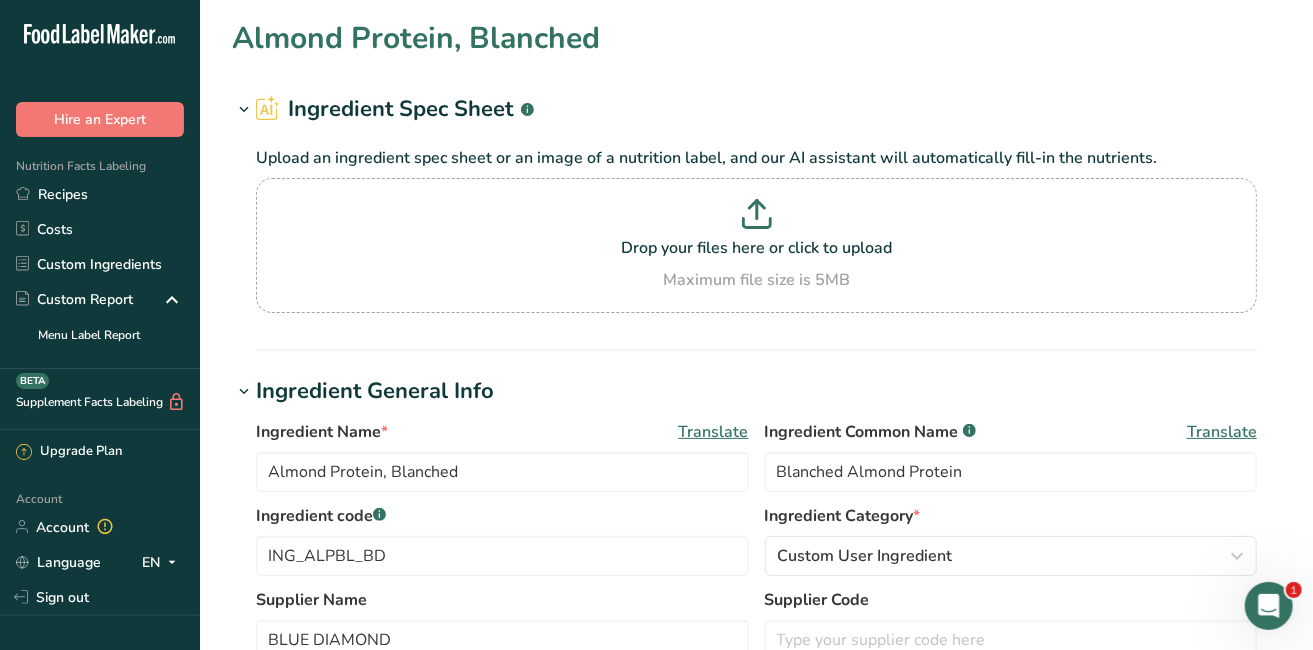 type on "Almond Protein Powder" 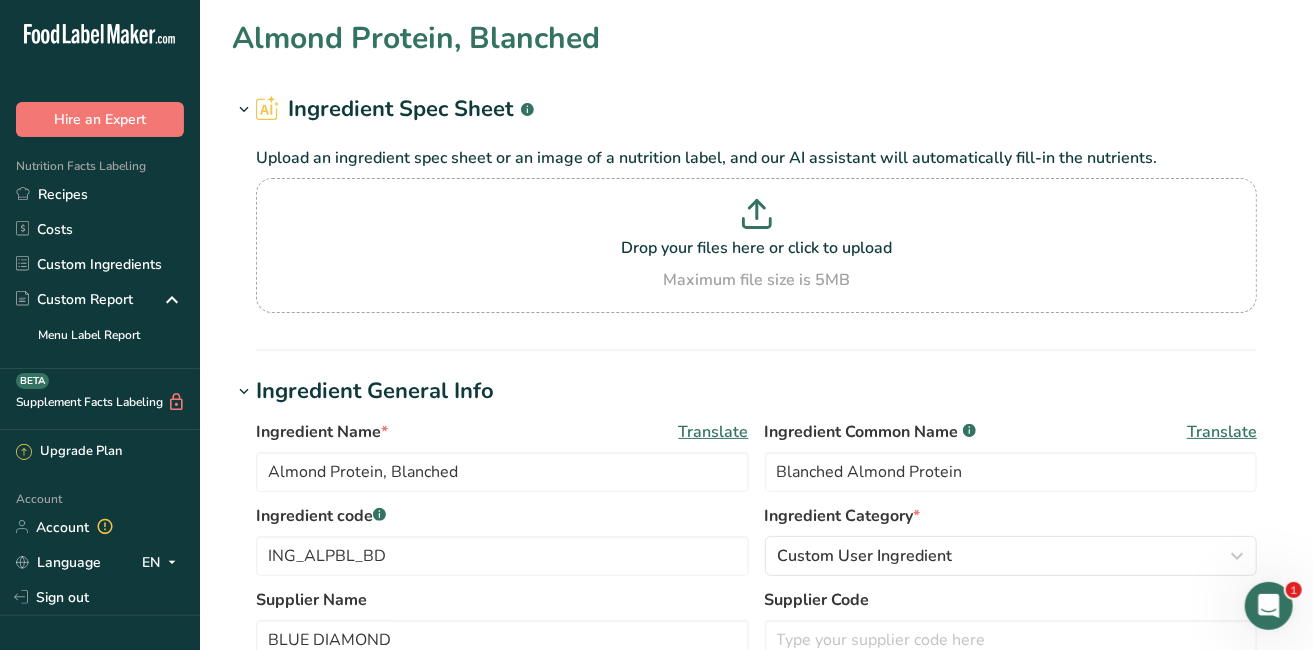 type on "Almond Protein" 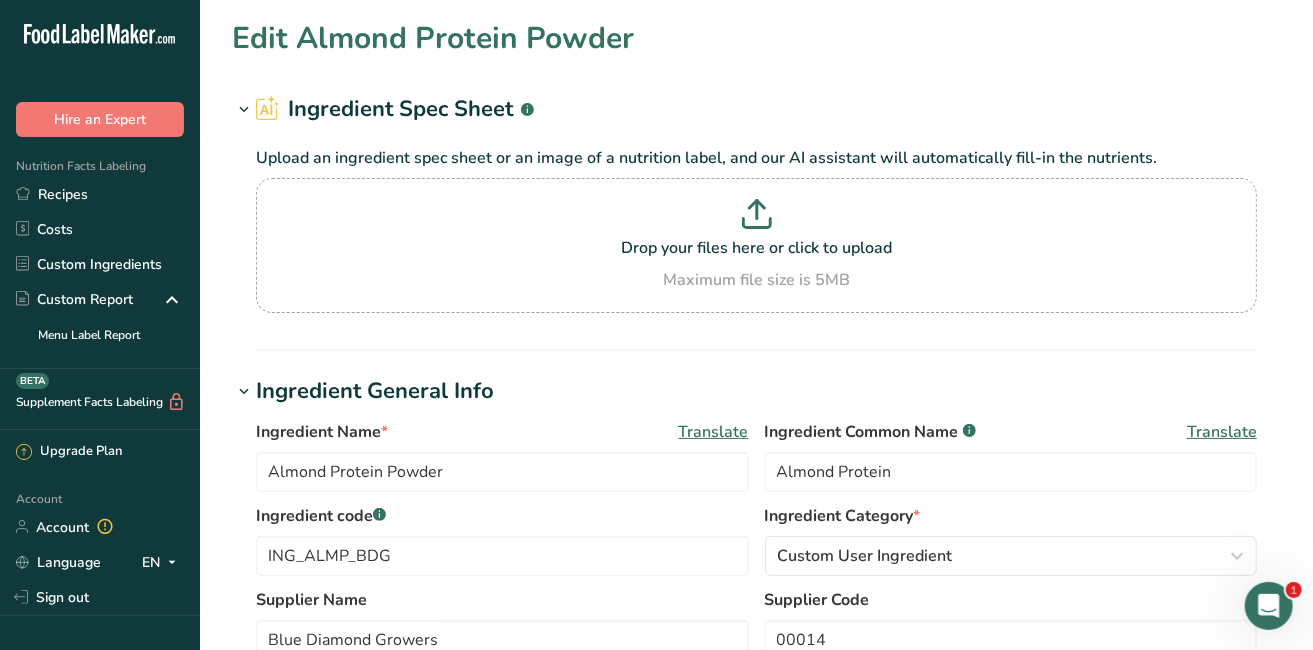 scroll, scrollTop: 0, scrollLeft: 0, axis: both 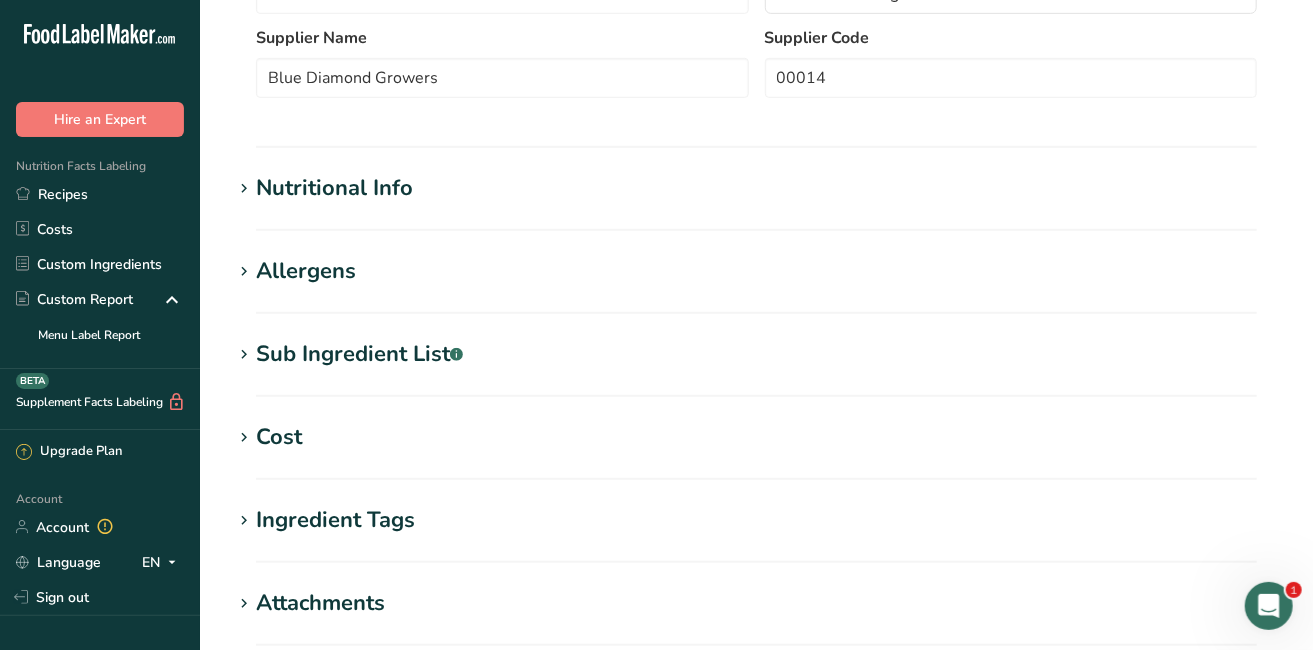 click on "Nutritional Info" at bounding box center [334, 188] 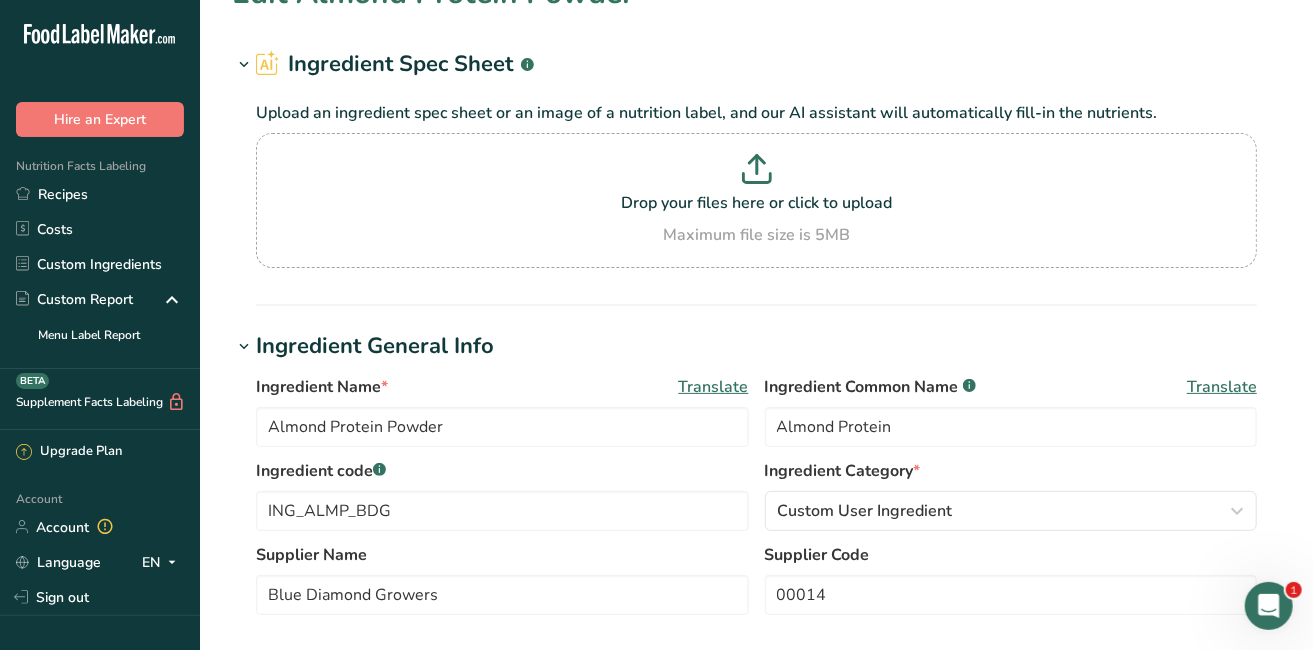 scroll, scrollTop: 0, scrollLeft: 0, axis: both 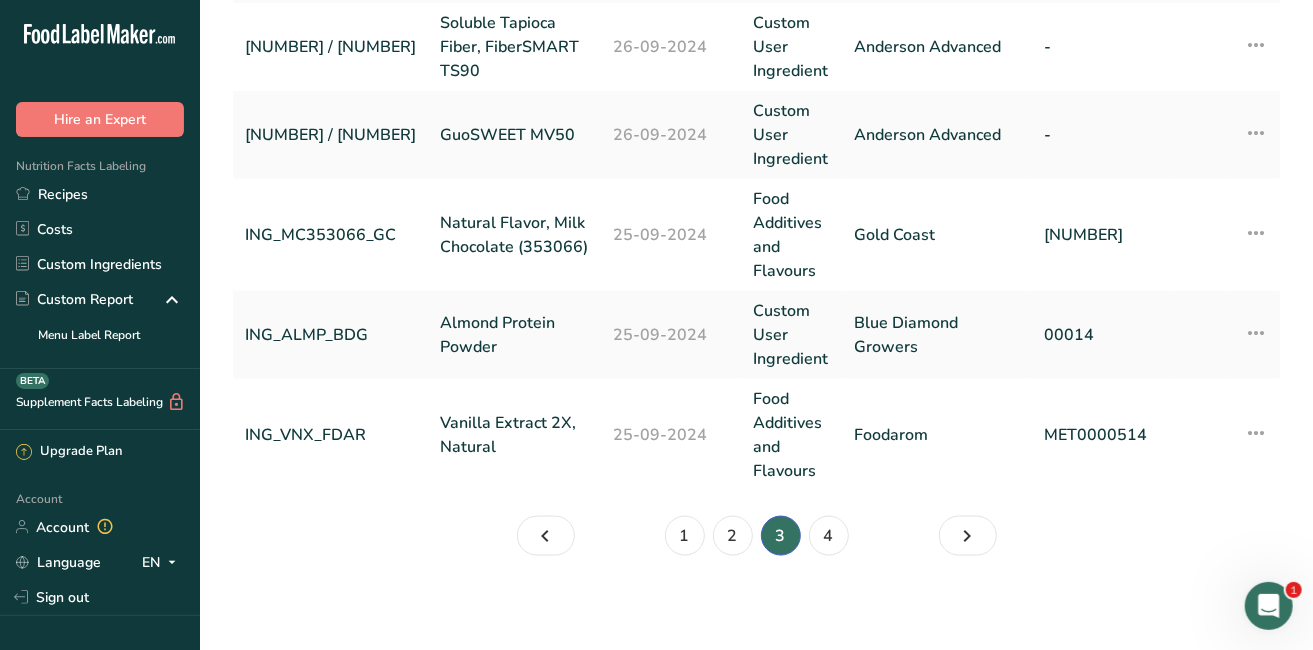 click at bounding box center [1256, 333] 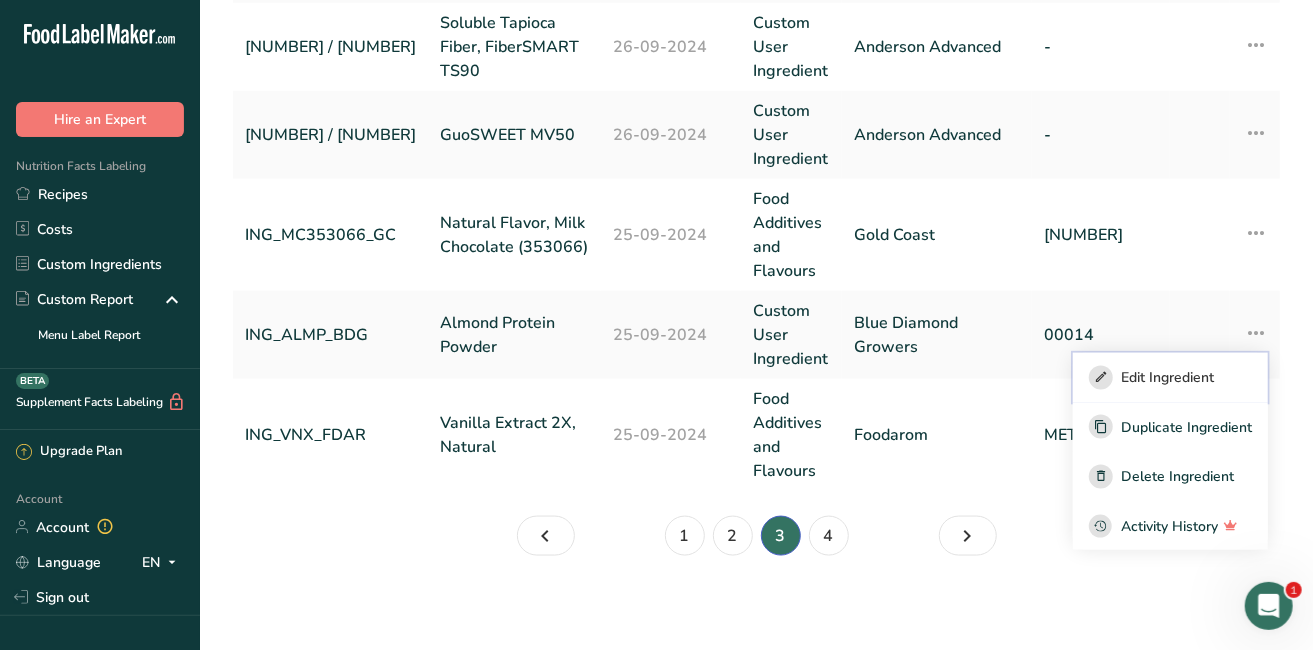click on "Edit Ingredient" at bounding box center (1167, 377) 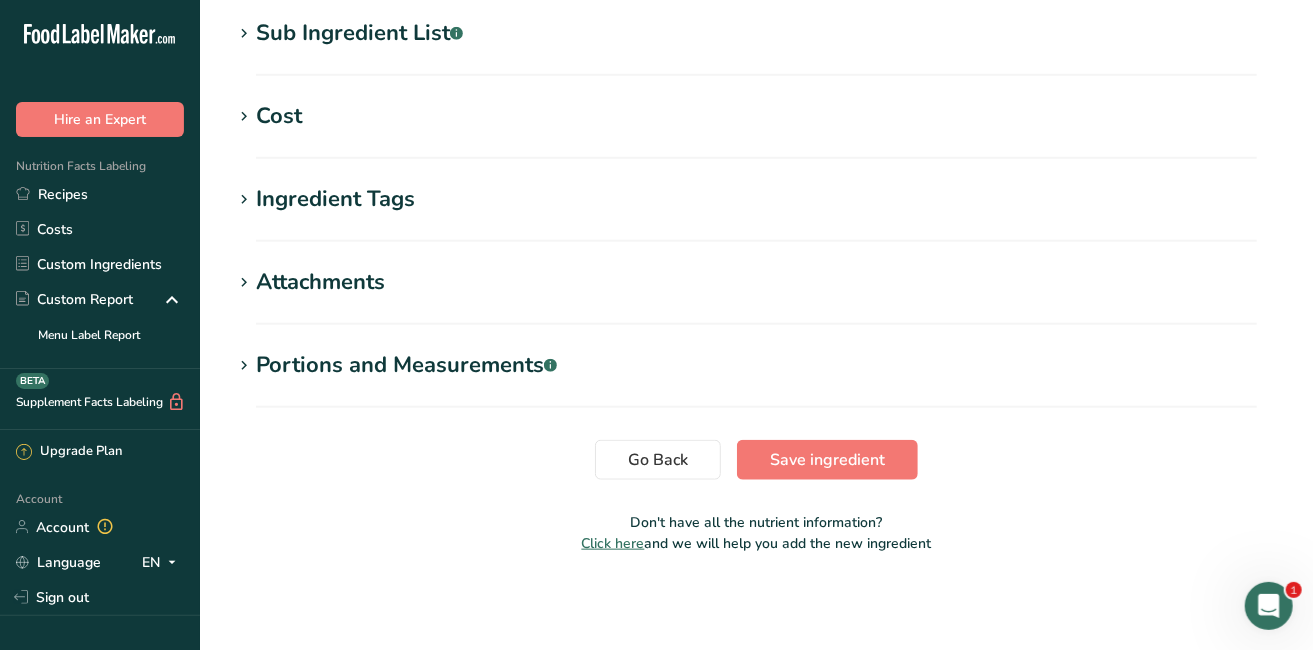 scroll, scrollTop: 0, scrollLeft: 0, axis: both 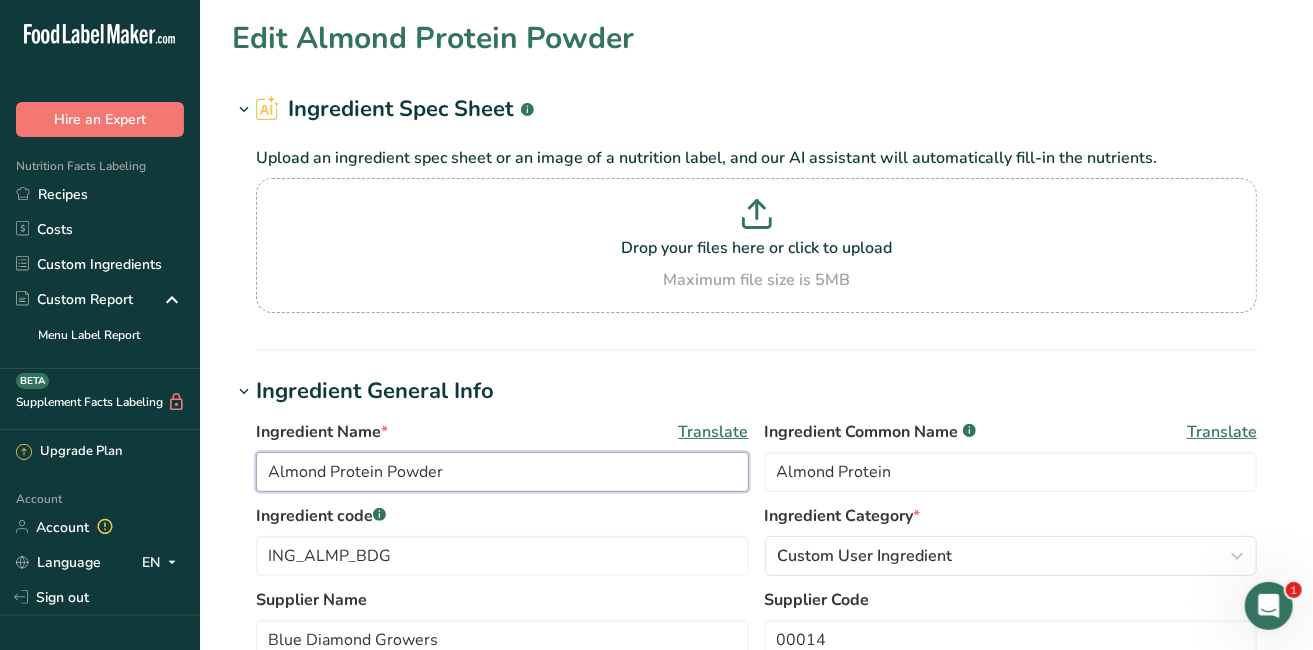 click on "Almond Protein Powder" at bounding box center [502, 472] 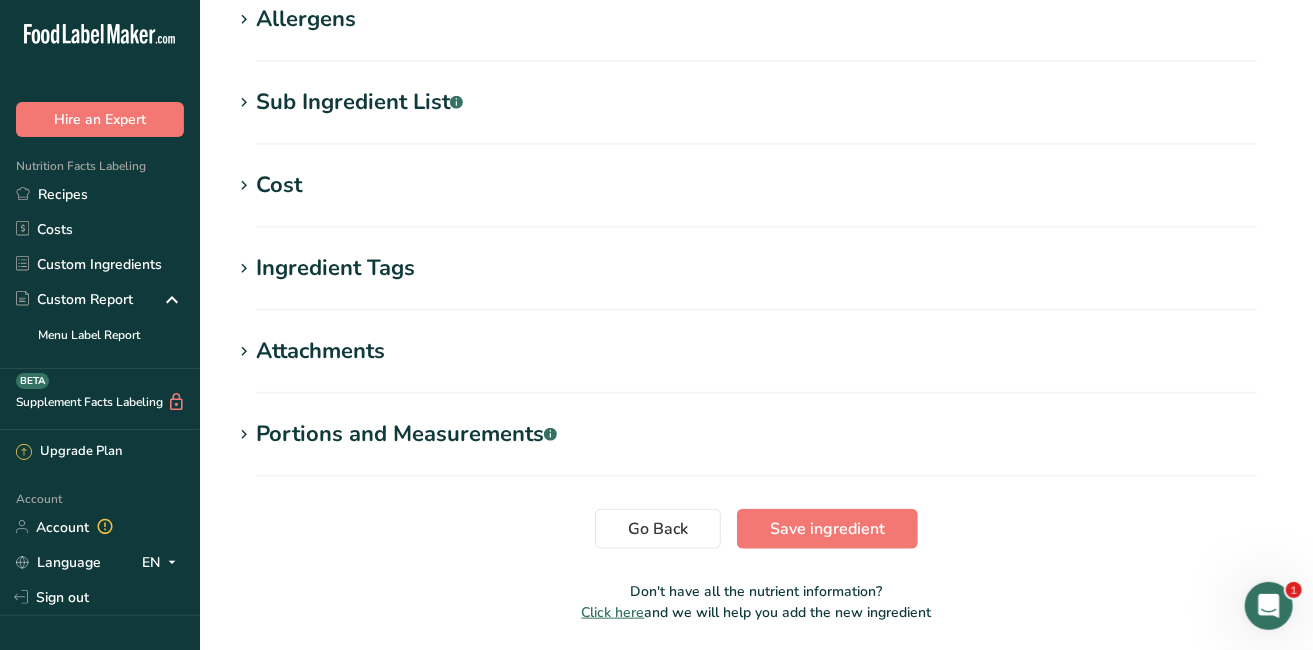 scroll, scrollTop: 881, scrollLeft: 0, axis: vertical 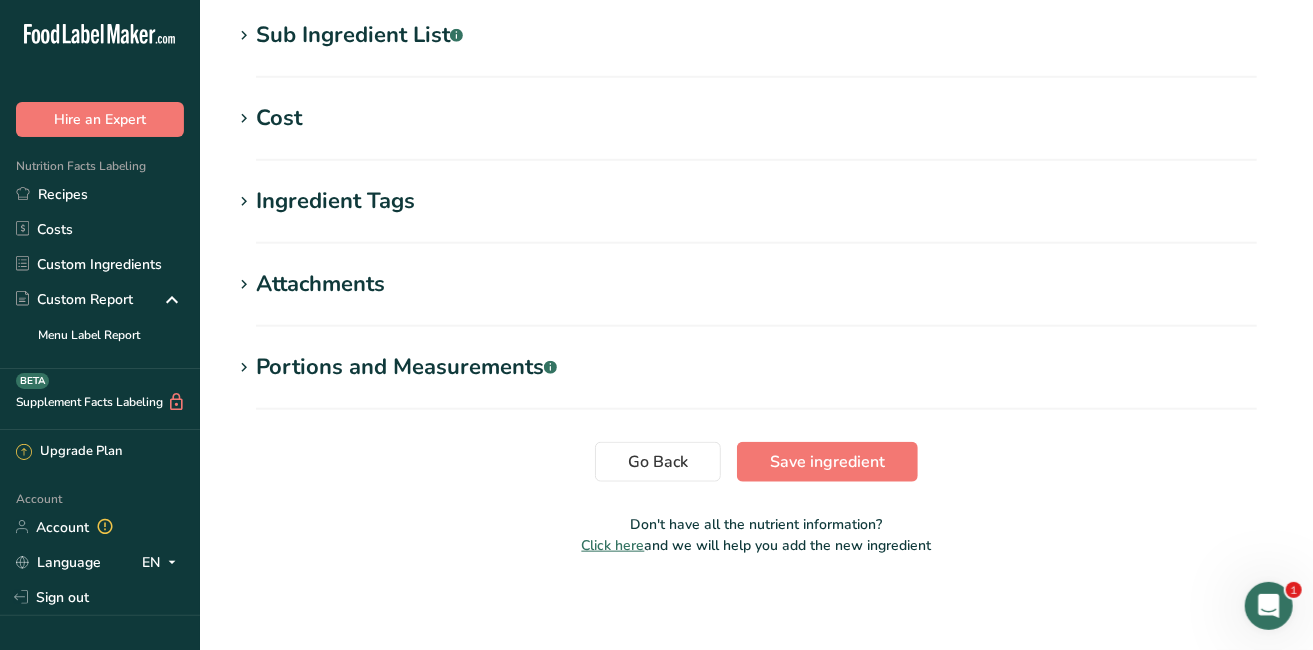 type on "Almond Protein Powder, Blanched" 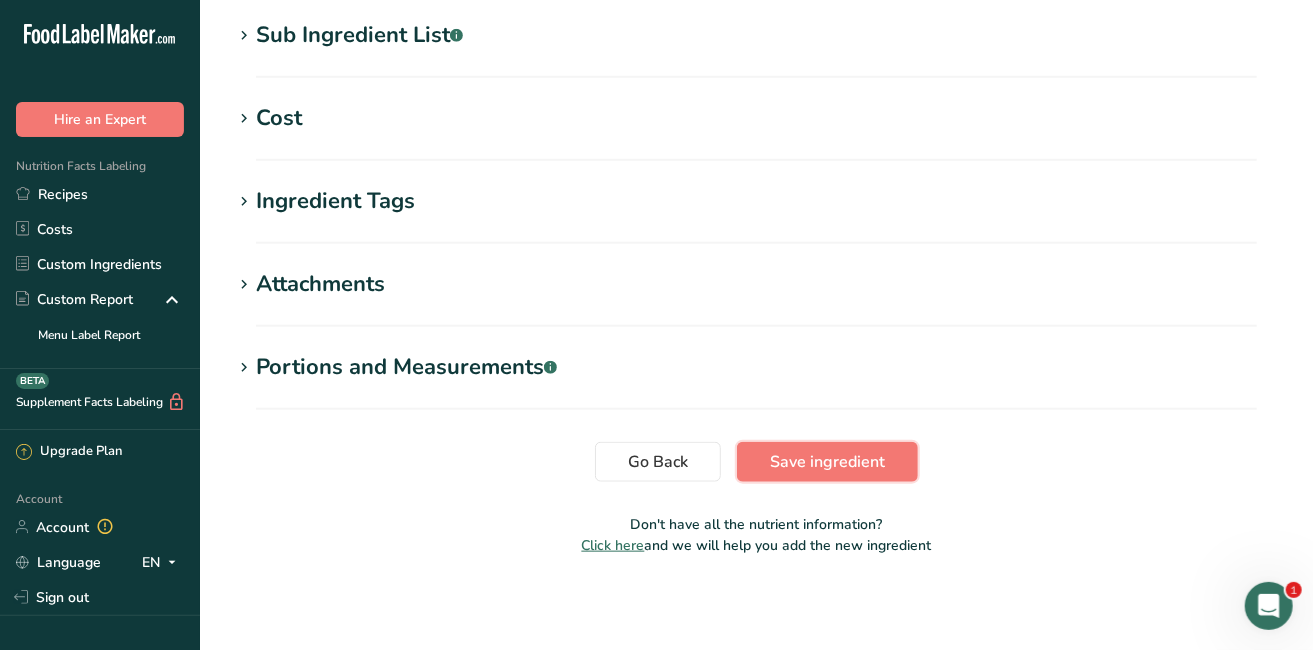 click on "Save ingredient" at bounding box center [827, 462] 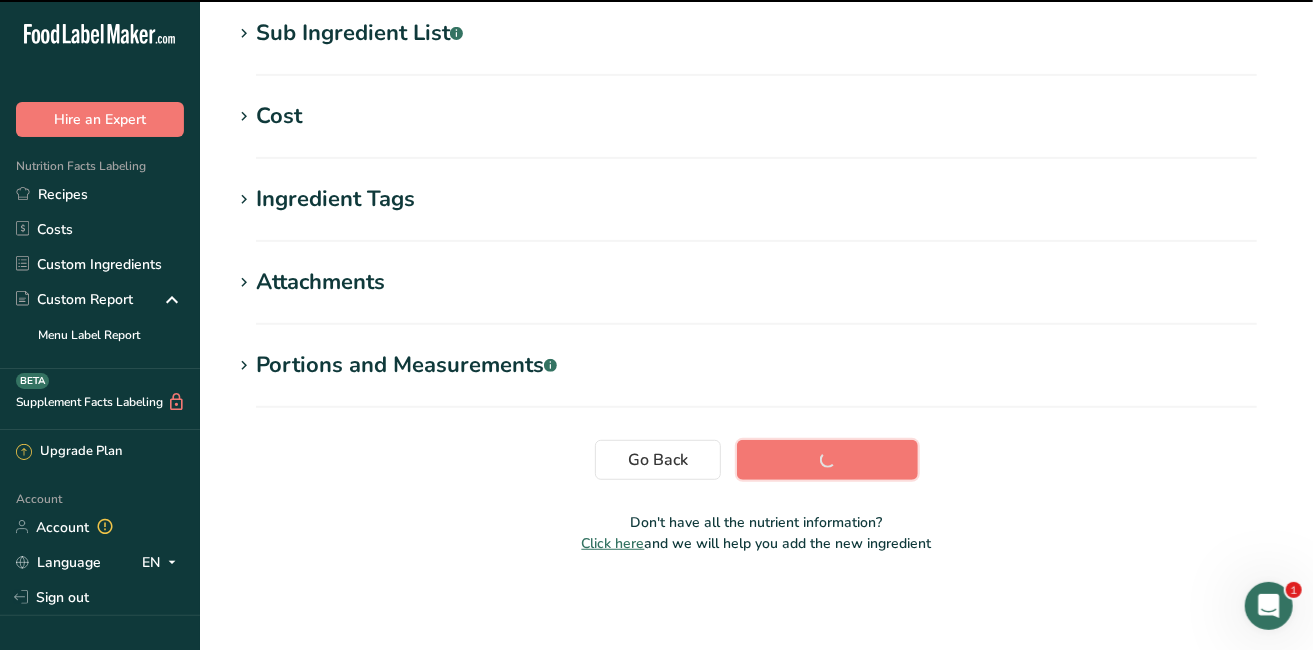 scroll, scrollTop: 407, scrollLeft: 0, axis: vertical 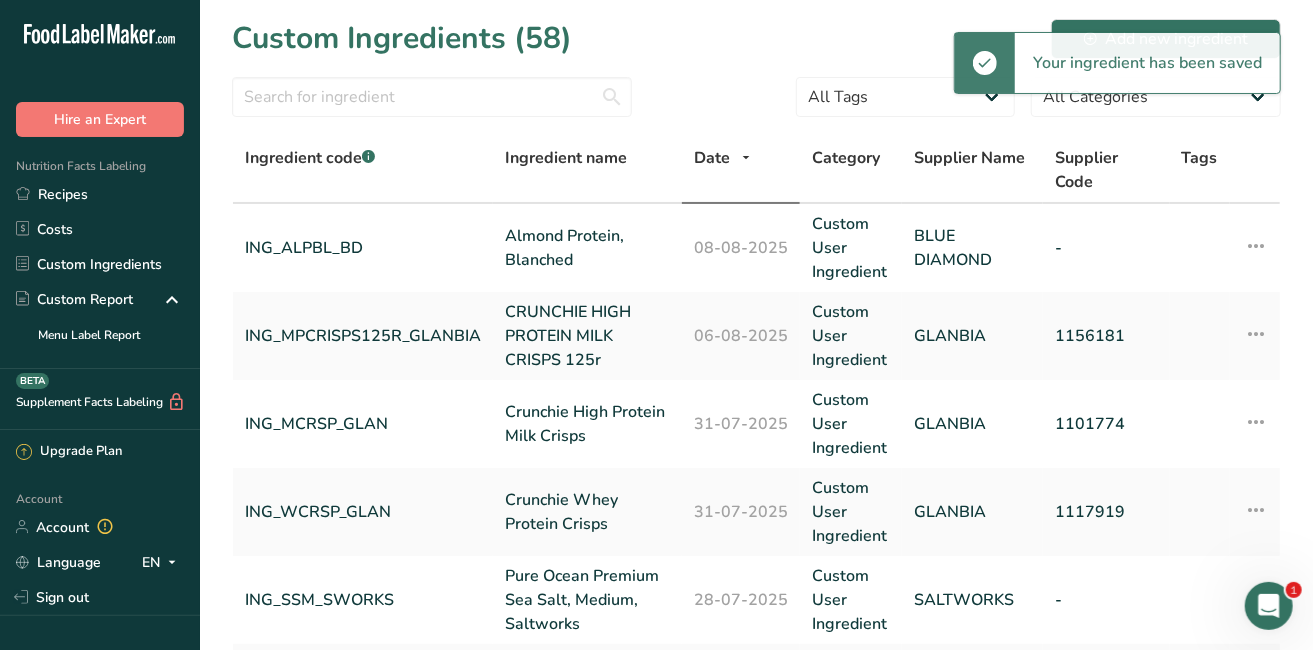 click on "Custom Ingredients" at bounding box center [100, 264] 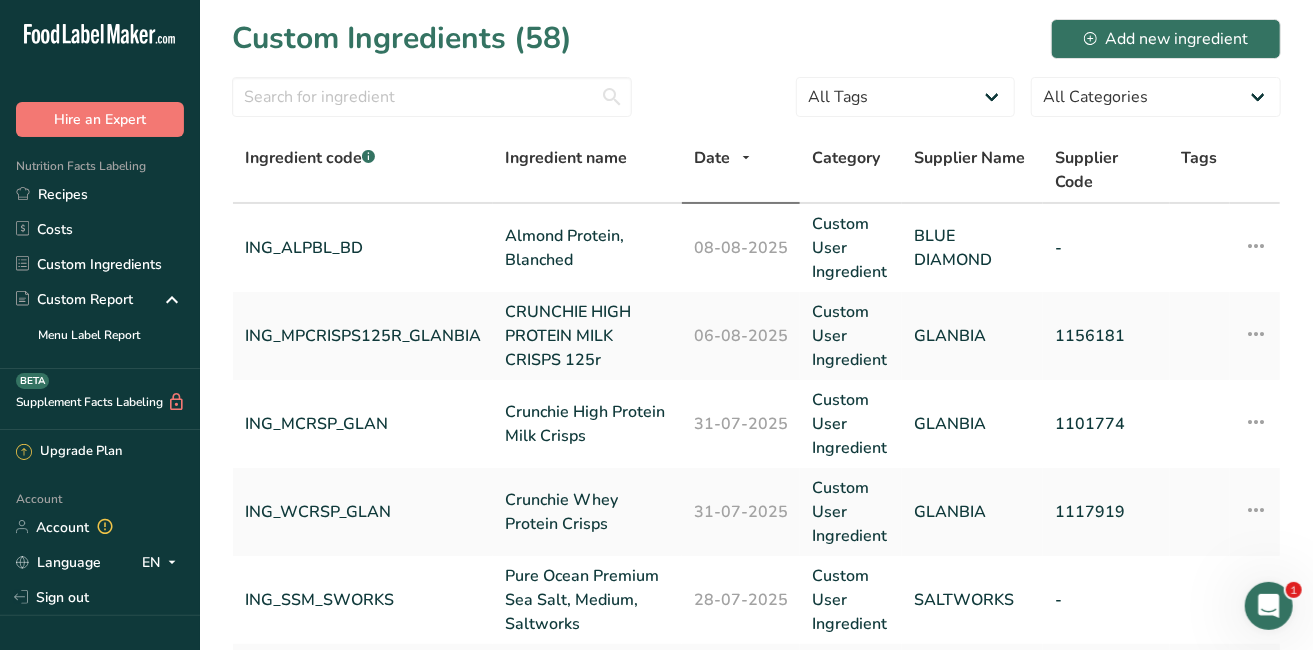 click at bounding box center [1256, 246] 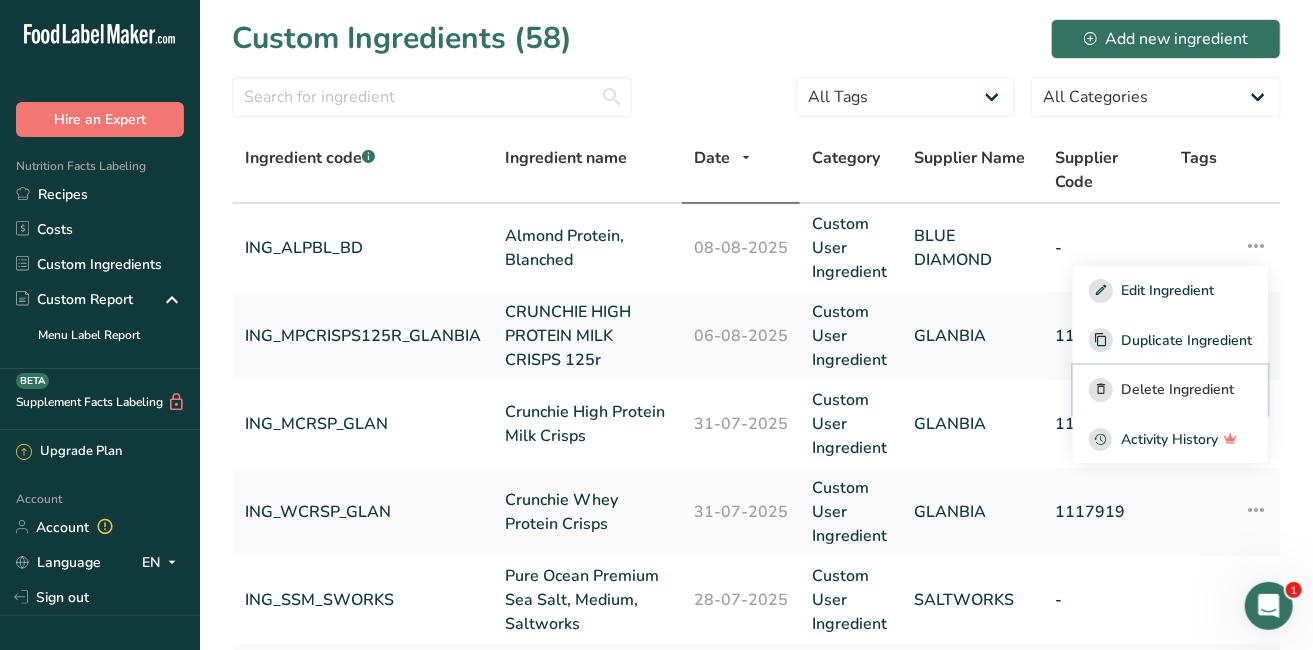 click on "Delete Ingredient" at bounding box center (1177, 389) 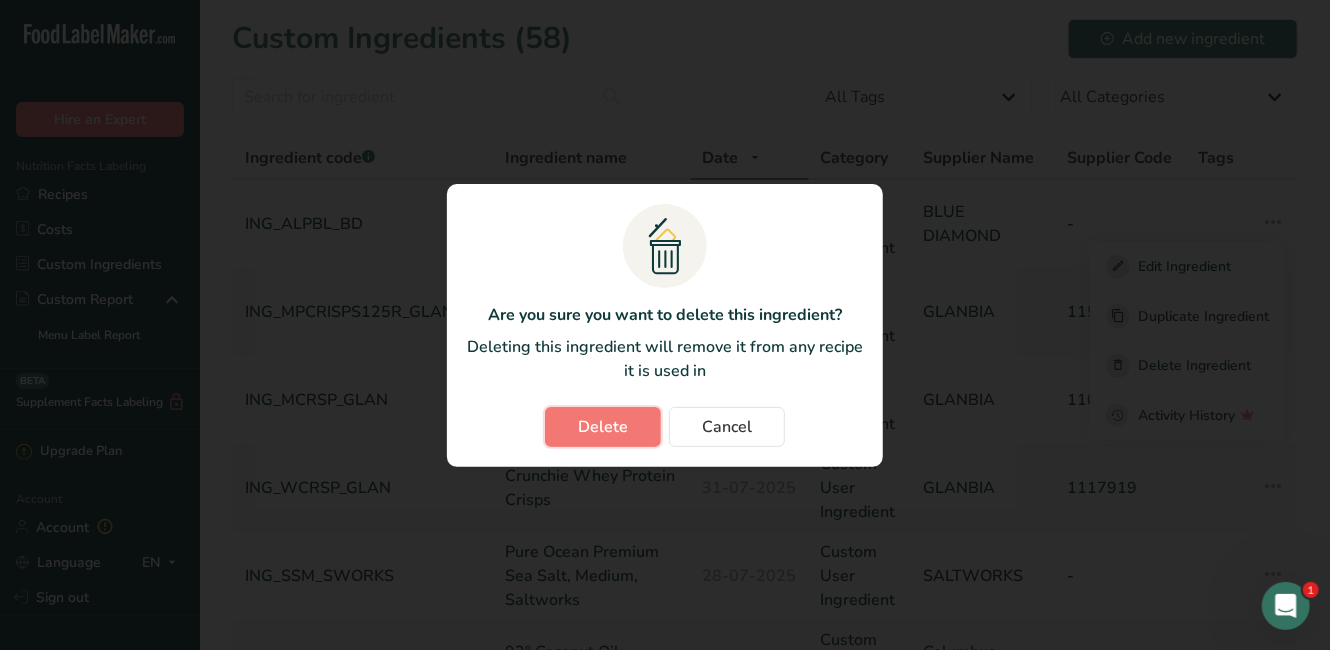 click on "Delete" at bounding box center (603, 427) 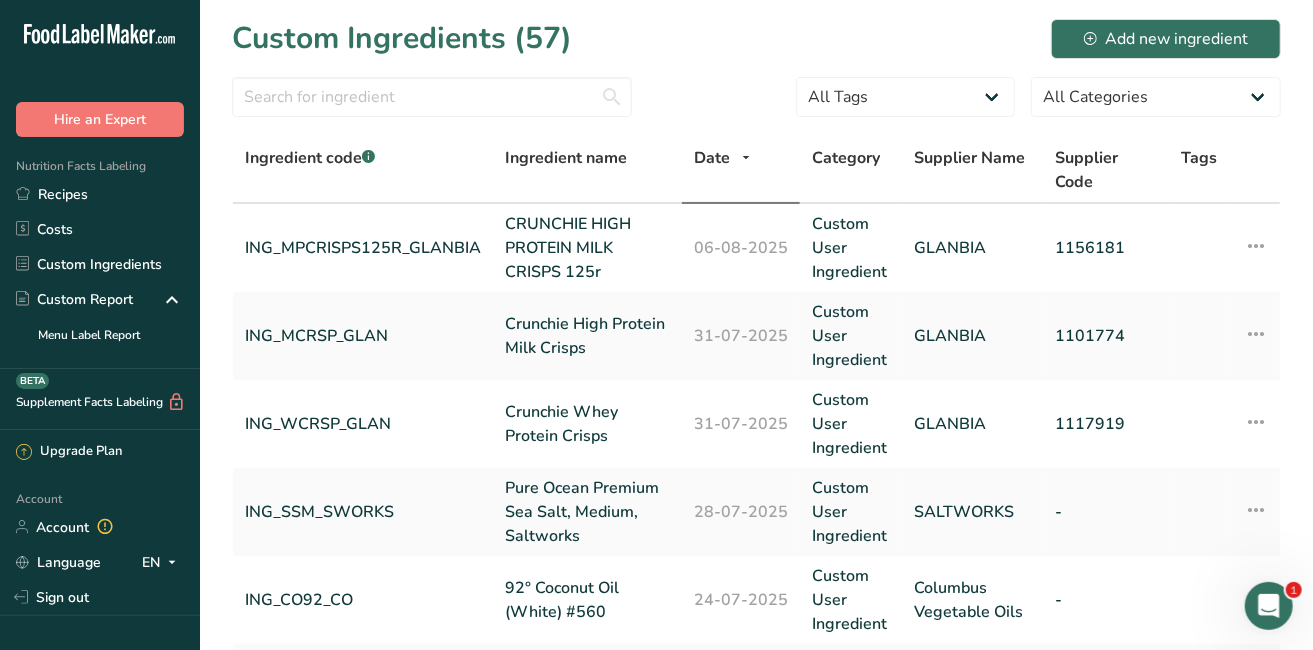 click on "Recipes" at bounding box center (100, 194) 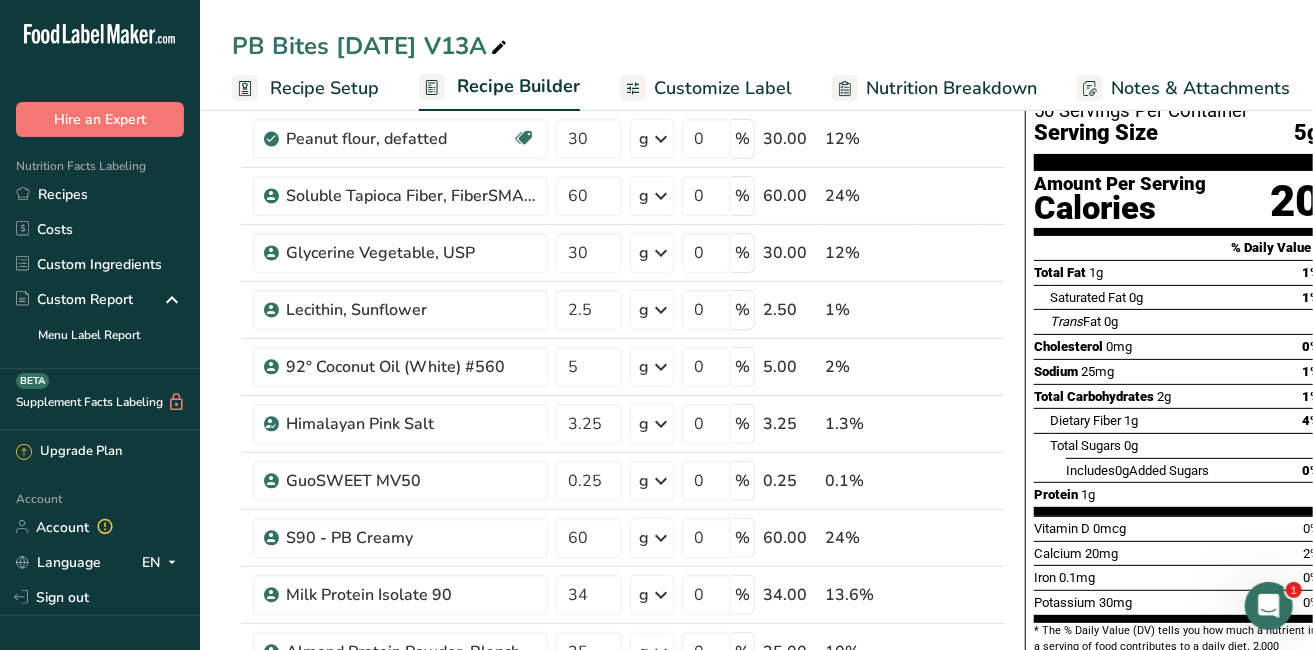 scroll, scrollTop: 237, scrollLeft: 0, axis: vertical 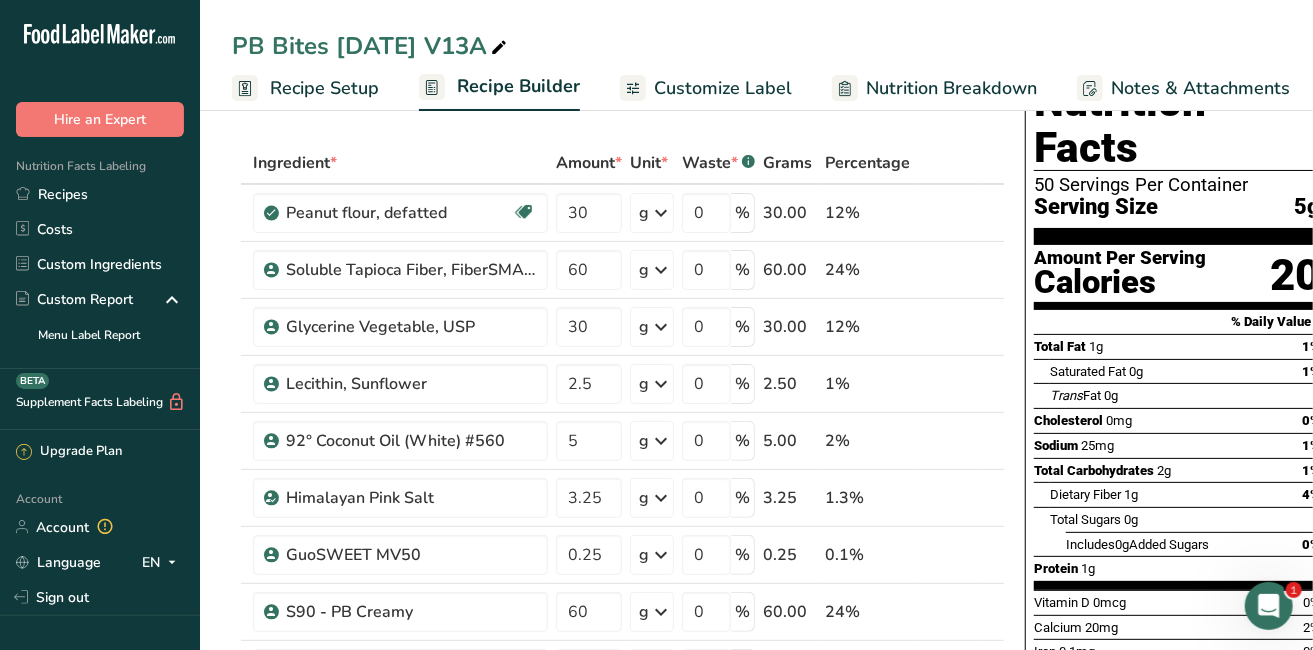 click on "Recipes" at bounding box center [100, 194] 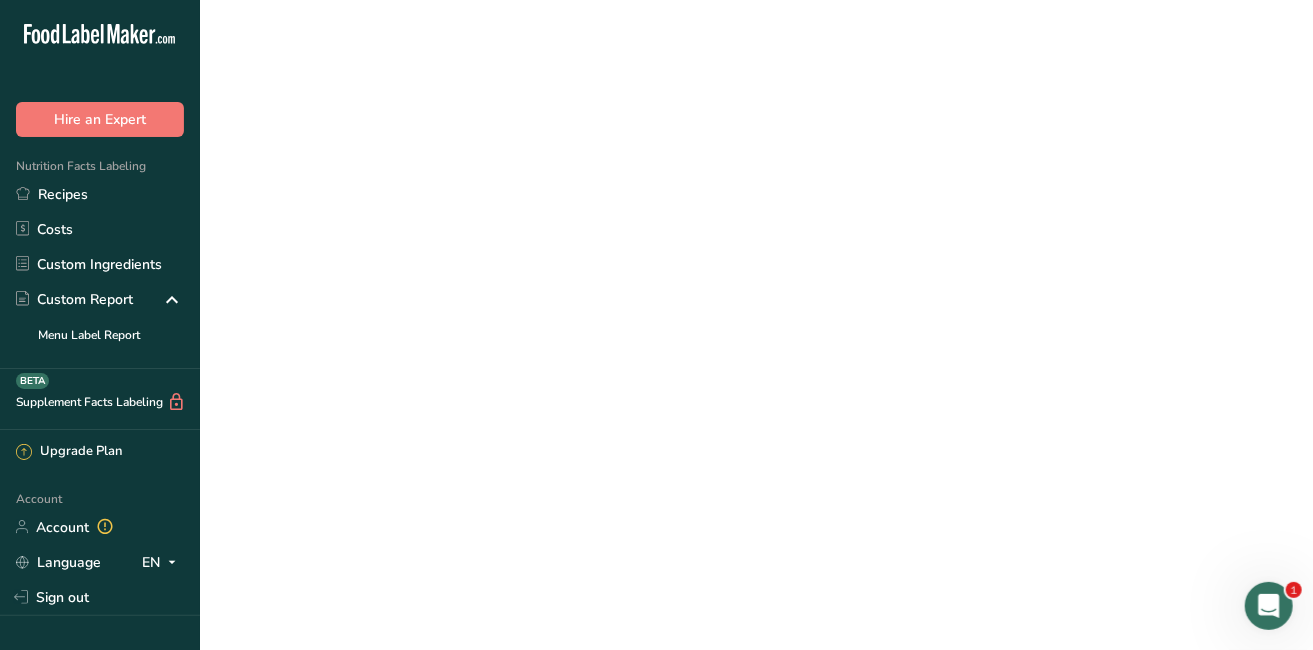 scroll, scrollTop: 0, scrollLeft: 0, axis: both 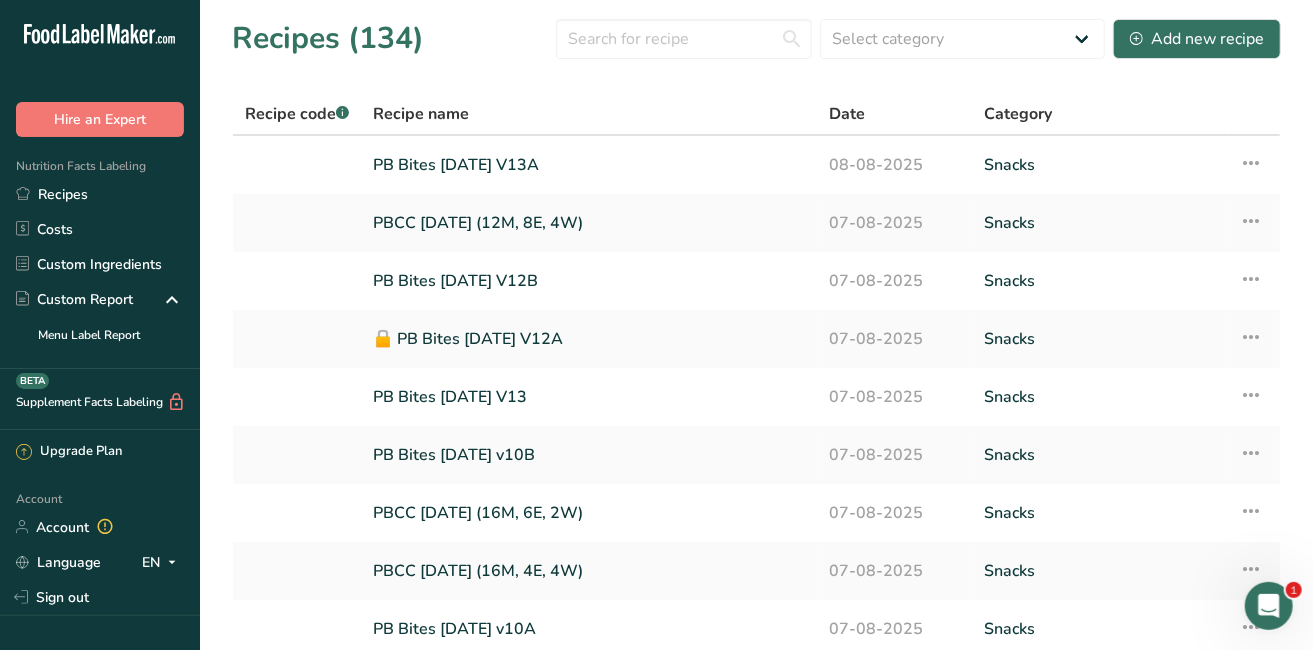 click on "PB Bites [DATE] V13" at bounding box center [589, 397] 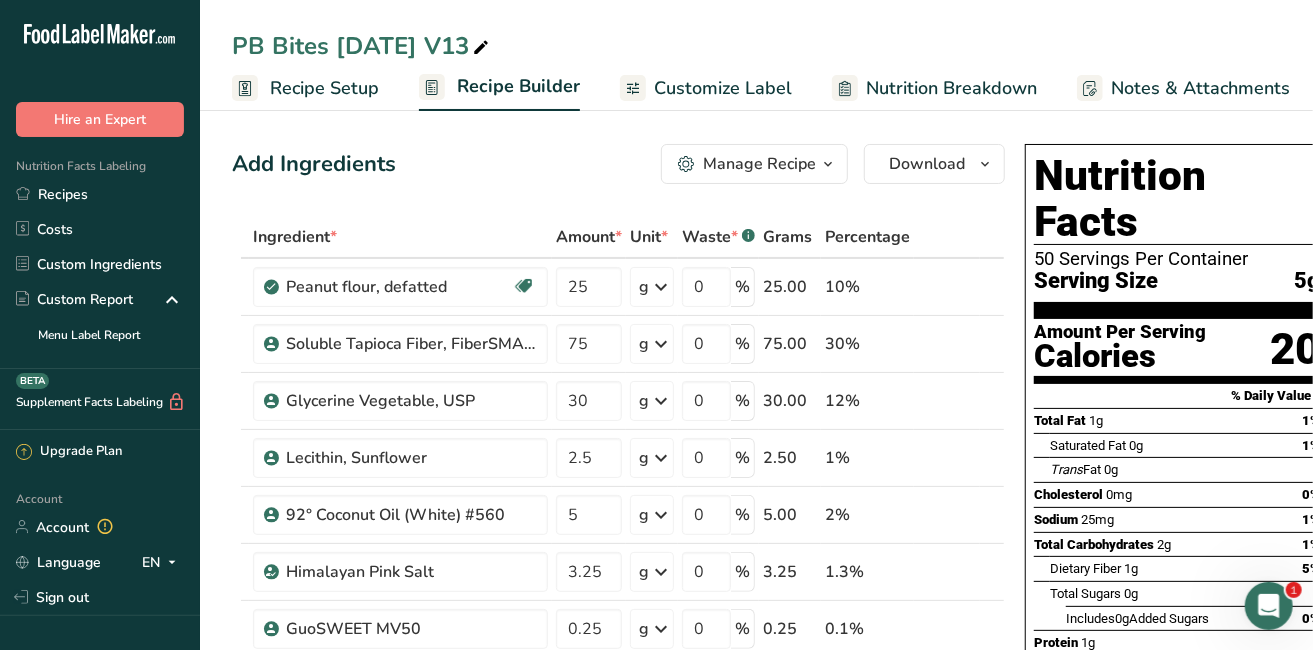 click on "Recipes" at bounding box center [100, 194] 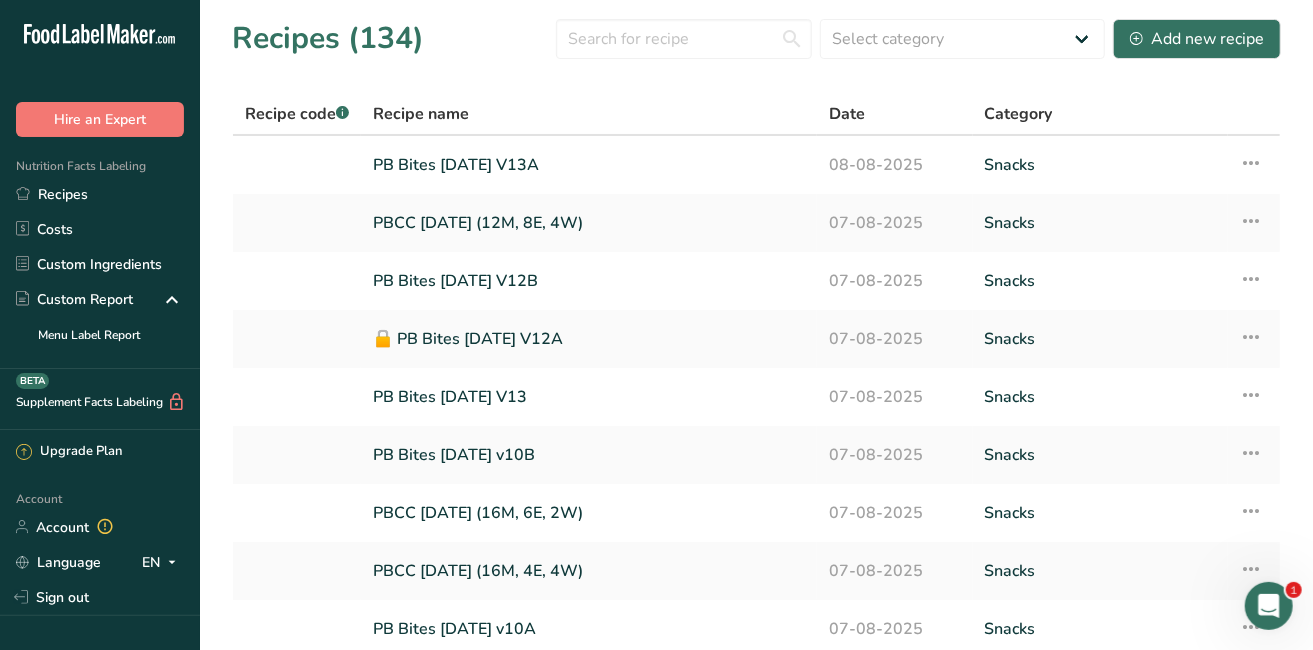 click on "PB Bites [DATE] V13A" at bounding box center [589, 165] 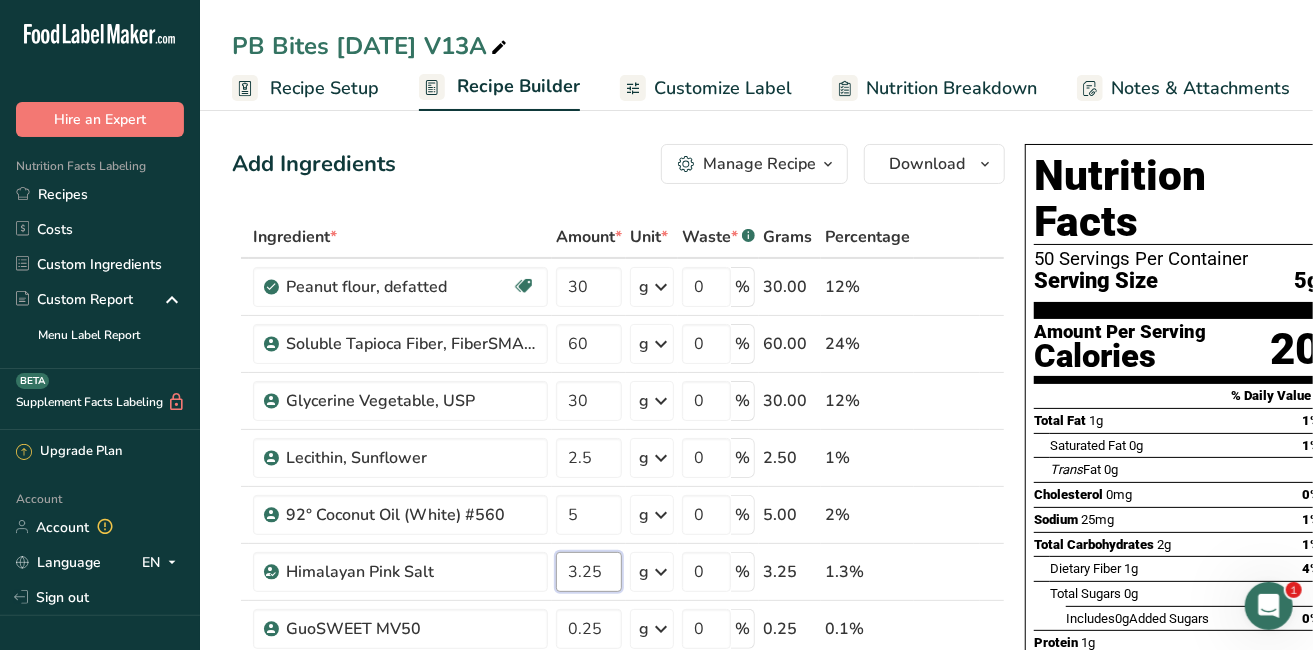 click on "3.25" at bounding box center [589, 572] 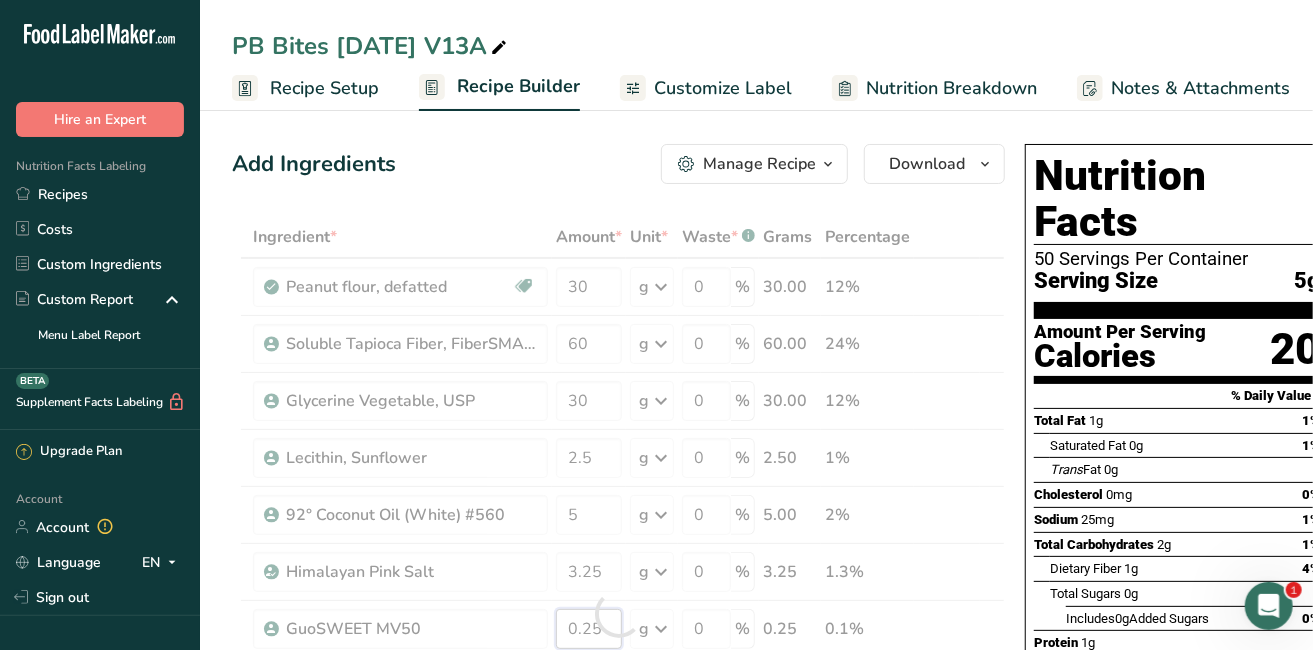 click on "Ingredient *
Amount *
Unit *
Waste *   .a-a{fill:#347362;}.b-a{fill:#fff;}          Grams
Percentage
Peanut flour, defatted
Plant-based Protein
Dairy free
Gluten free
Vegan
Vegetarian
Soy free
[NUMBER]
g
Portions
1 cup
1 oz
Weight Units
g
kg
mg
See more
Volume Units
l
Volume units require a density conversion. If you know your ingredient's density enter it below. Otherwise, click on "RIA" our AI Regulatory bot - she will be able to help you
lb/ft3
g/cm3
Confirm
mL
0" at bounding box center (618, 613) 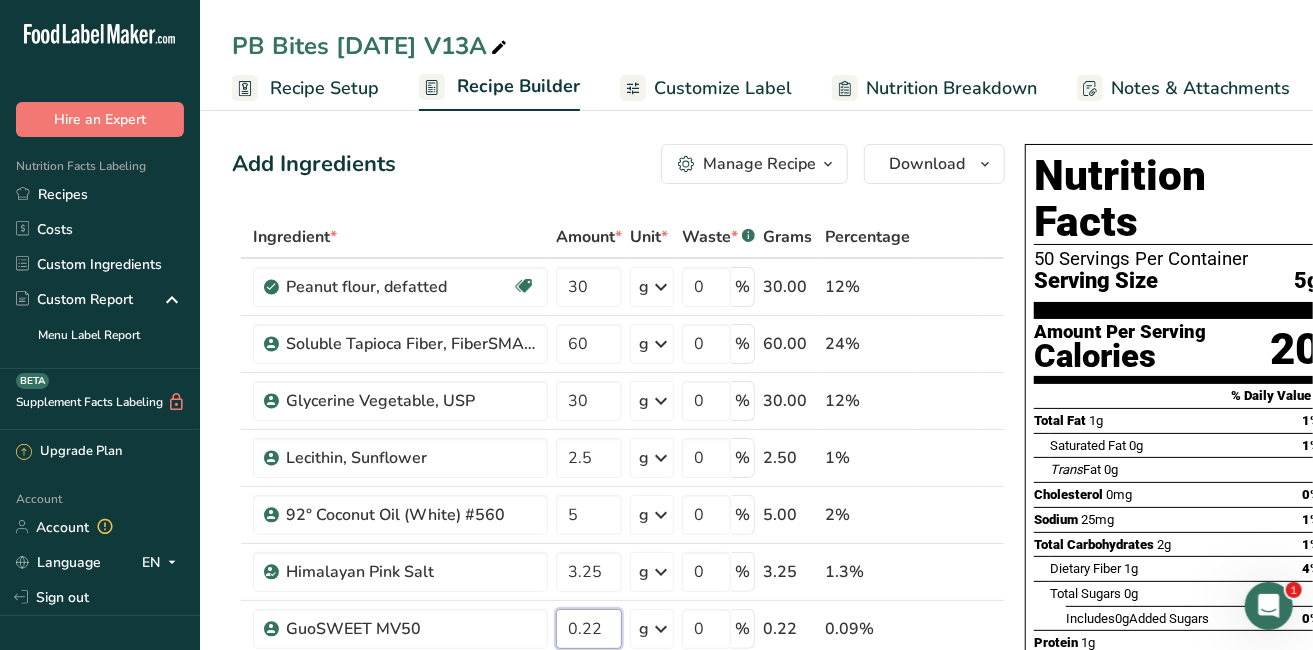 type on "0.22" 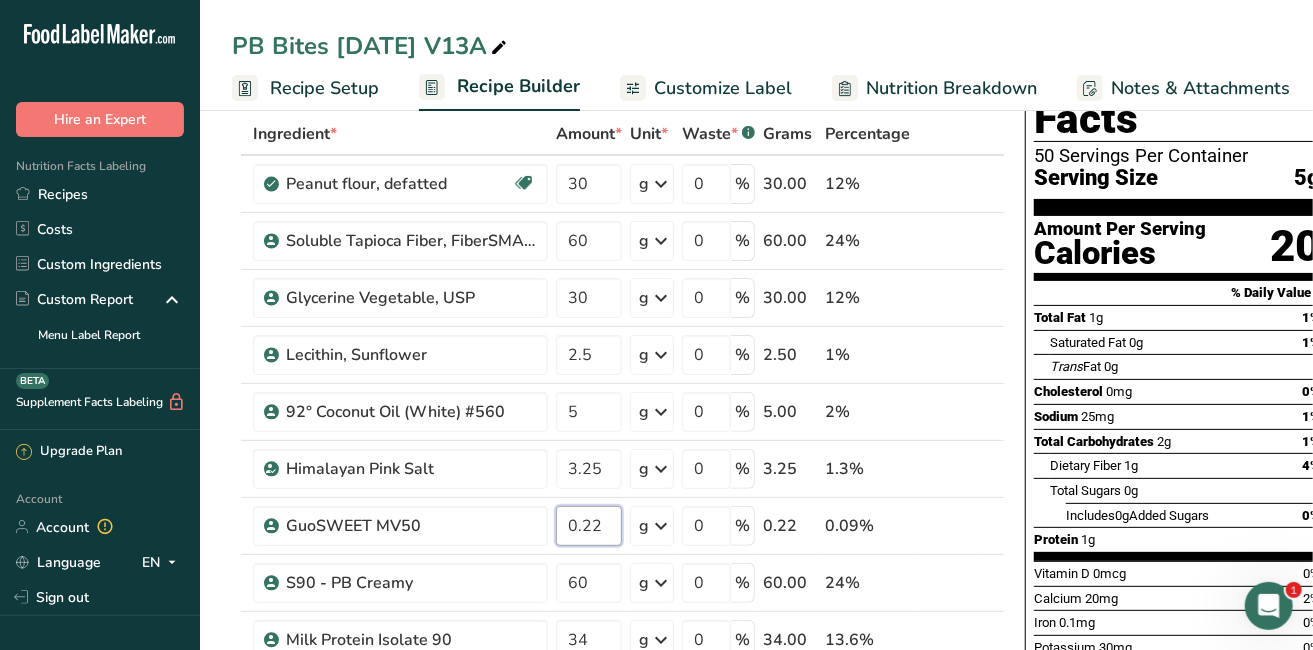 scroll, scrollTop: 148, scrollLeft: 0, axis: vertical 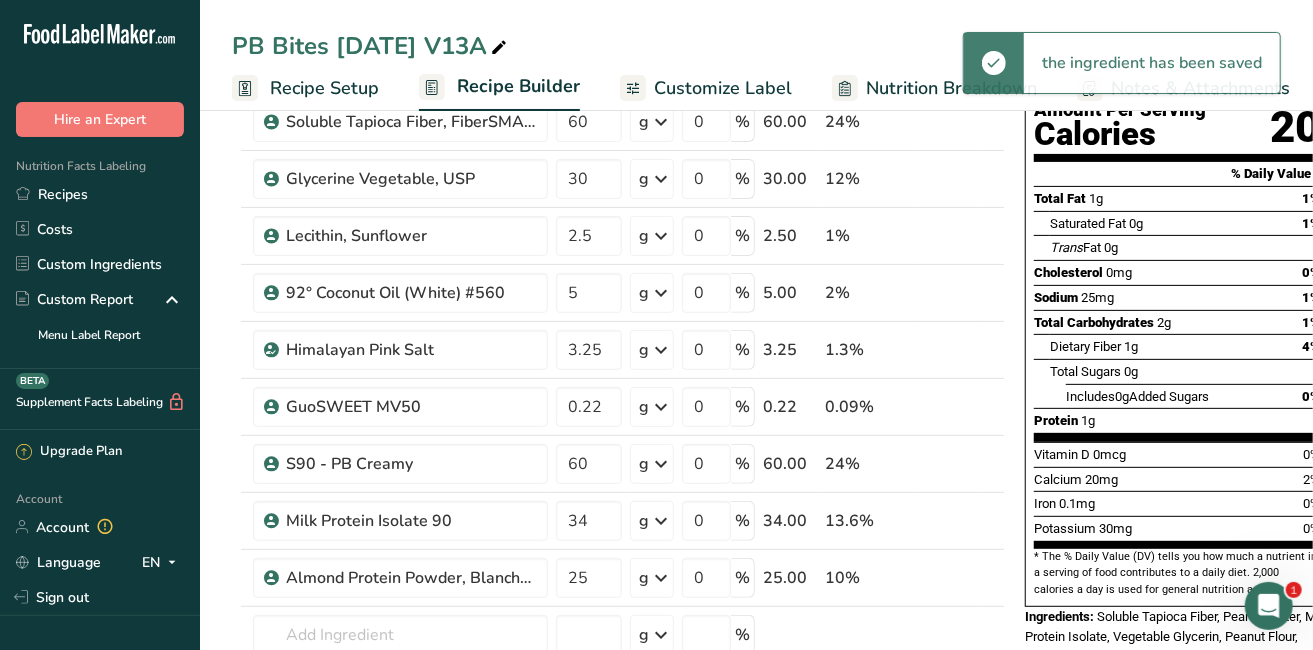 drag, startPoint x: 64, startPoint y: 198, endPoint x: 54, endPoint y: 190, distance: 12.806249 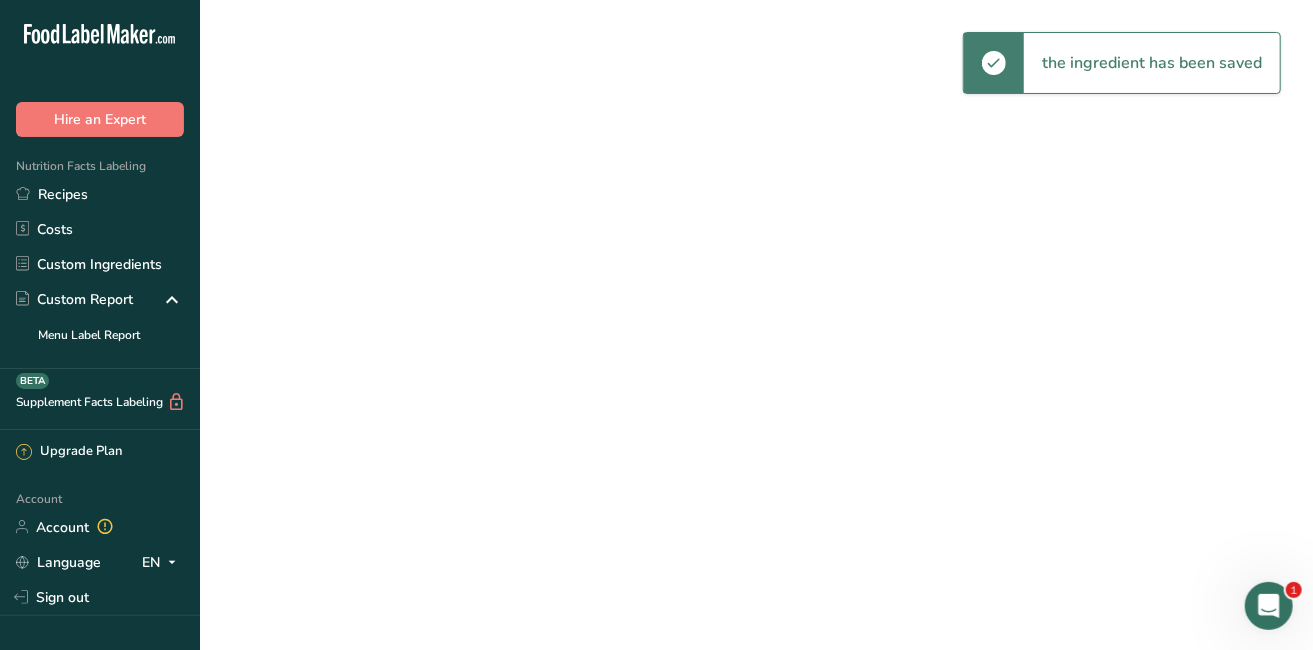 scroll, scrollTop: 0, scrollLeft: 0, axis: both 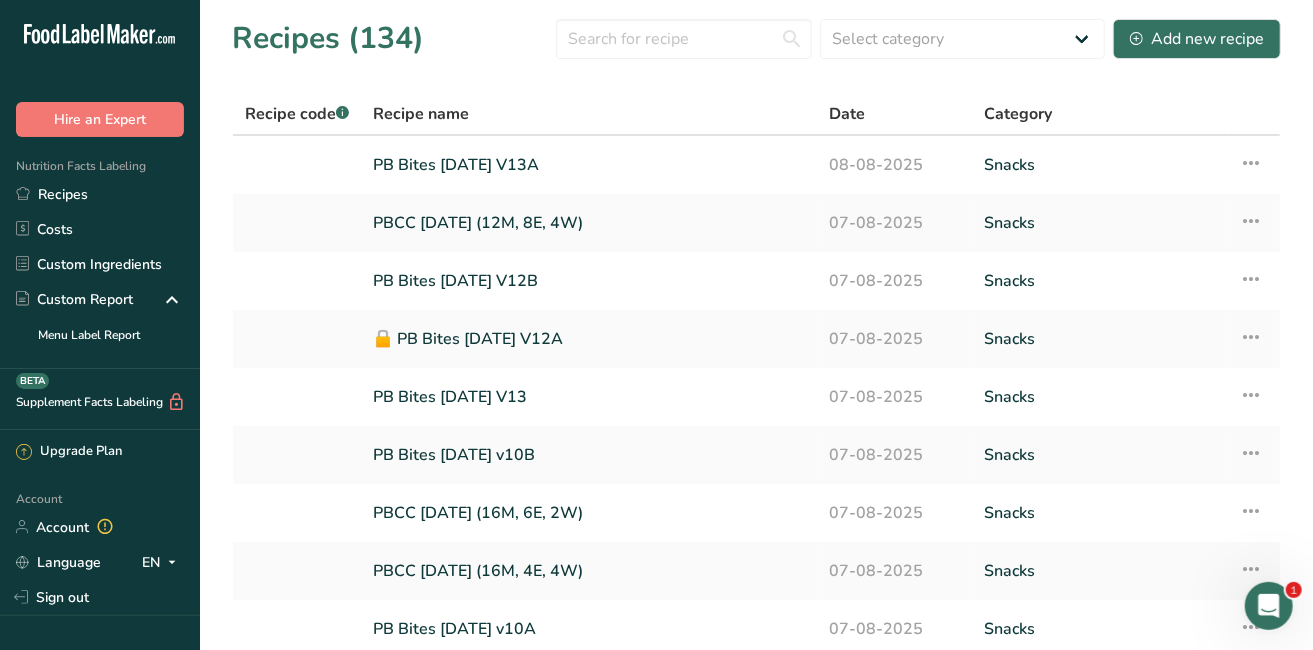click on "Recipes" at bounding box center (100, 194) 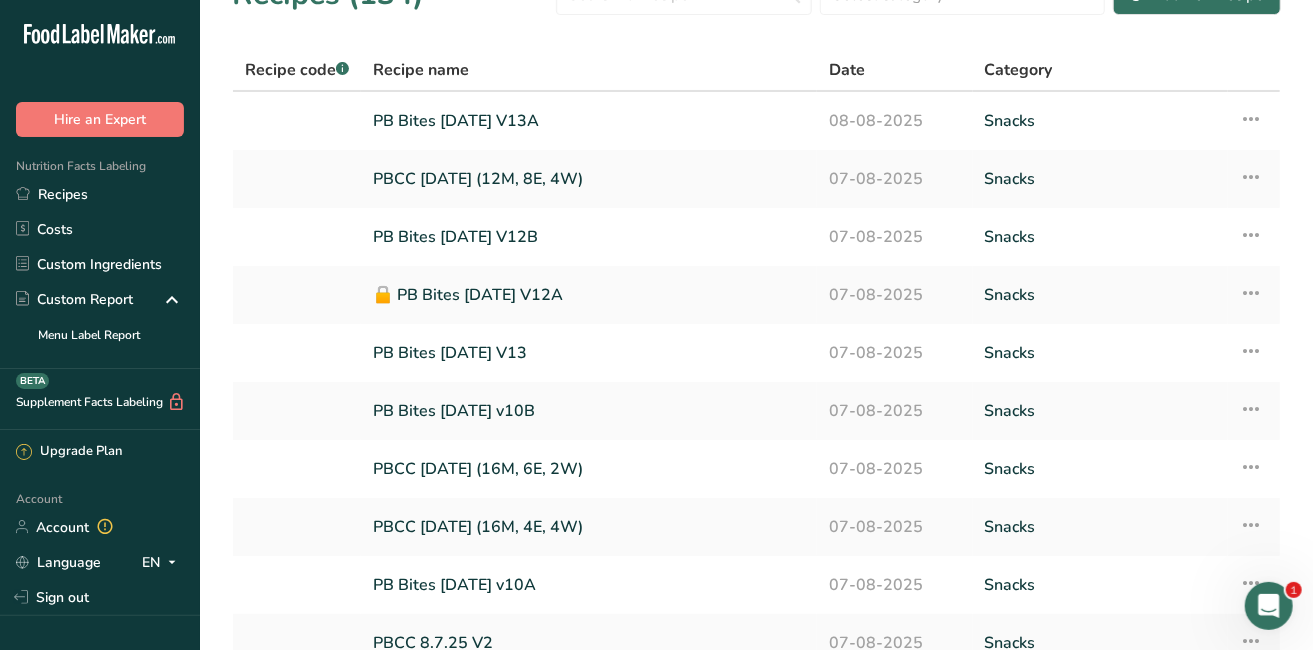 drag, startPoint x: 688, startPoint y: 521, endPoint x: 425, endPoint y: 124, distance: 476.21213 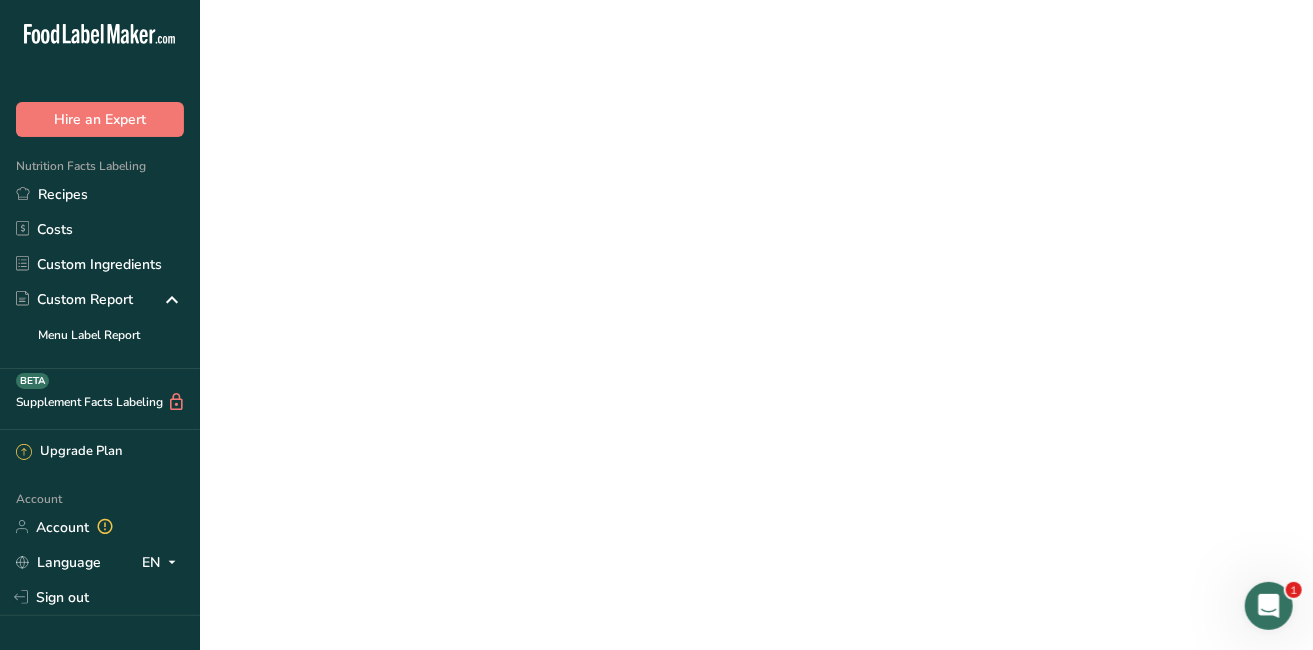 scroll, scrollTop: 0, scrollLeft: 0, axis: both 